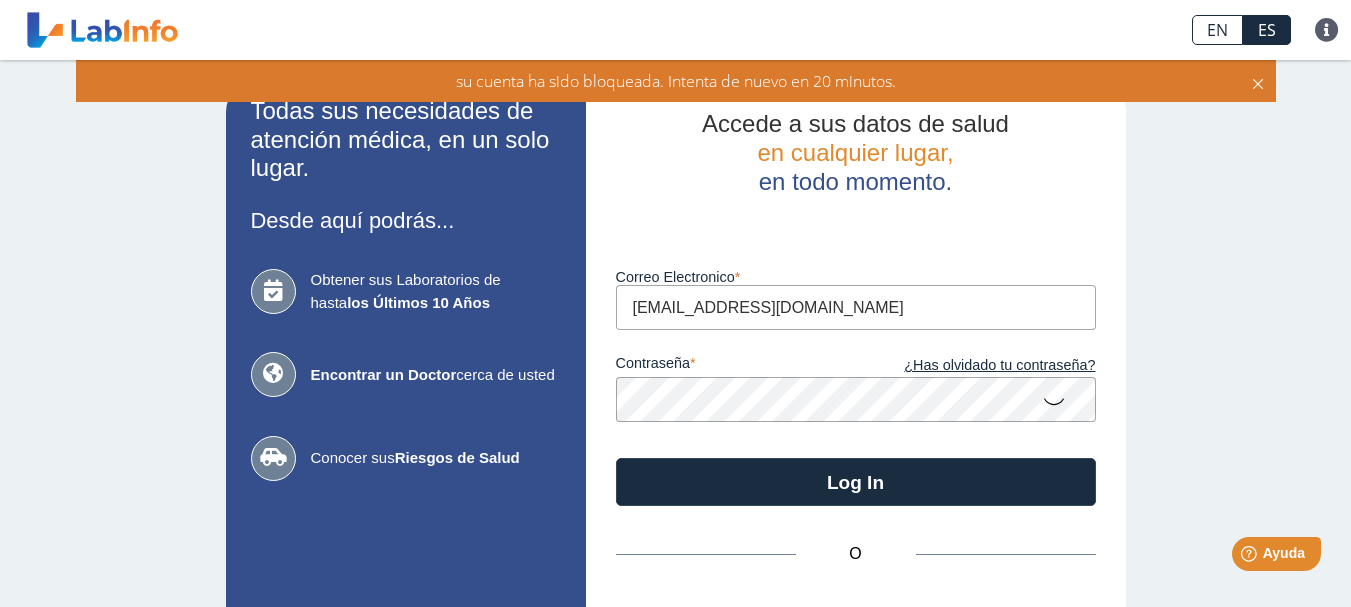 scroll, scrollTop: 0, scrollLeft: 0, axis: both 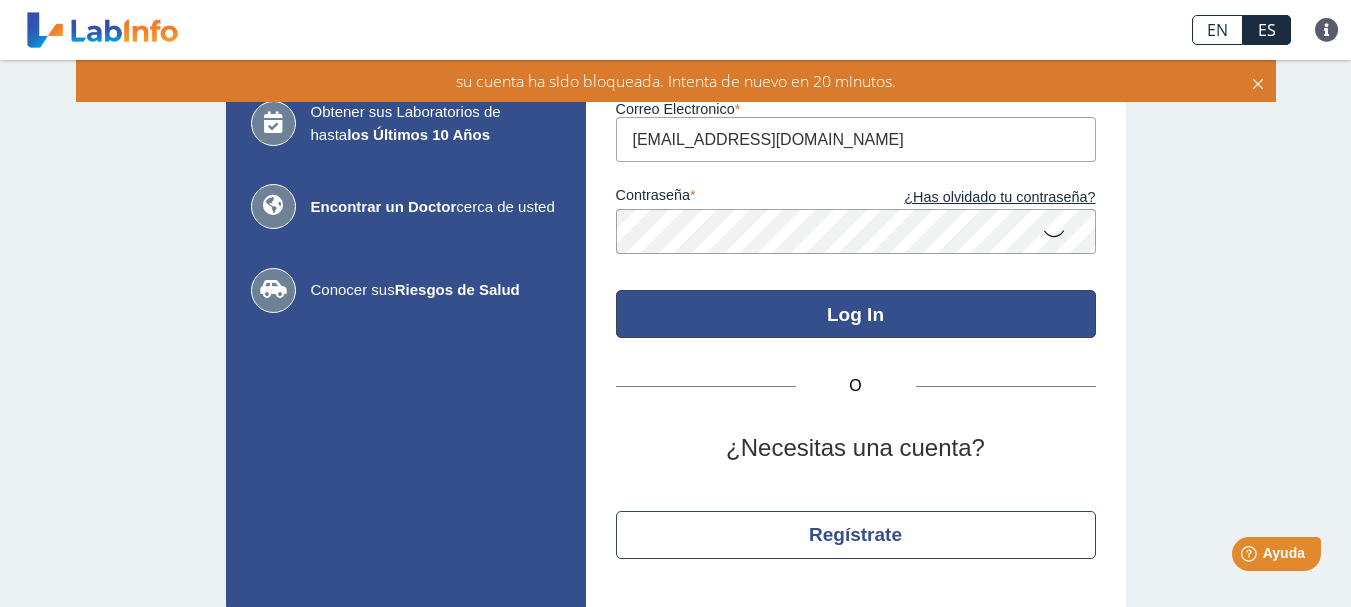 click on "Log In" 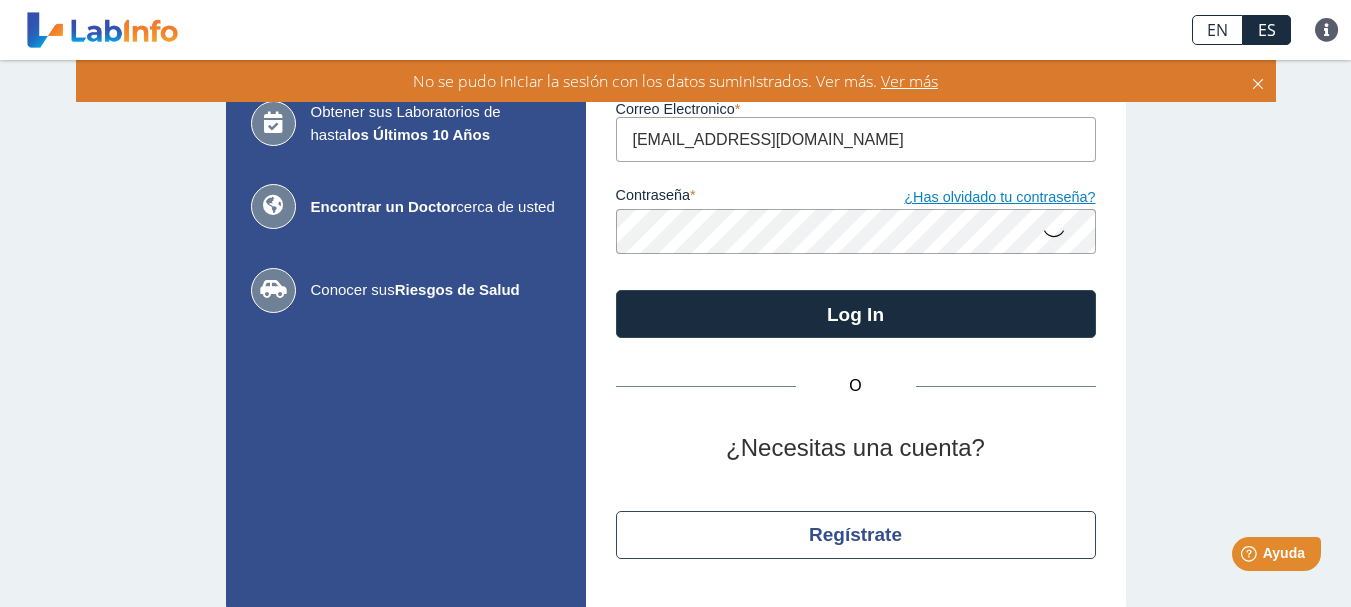 click on "¿Has olvidado tu contraseña?" 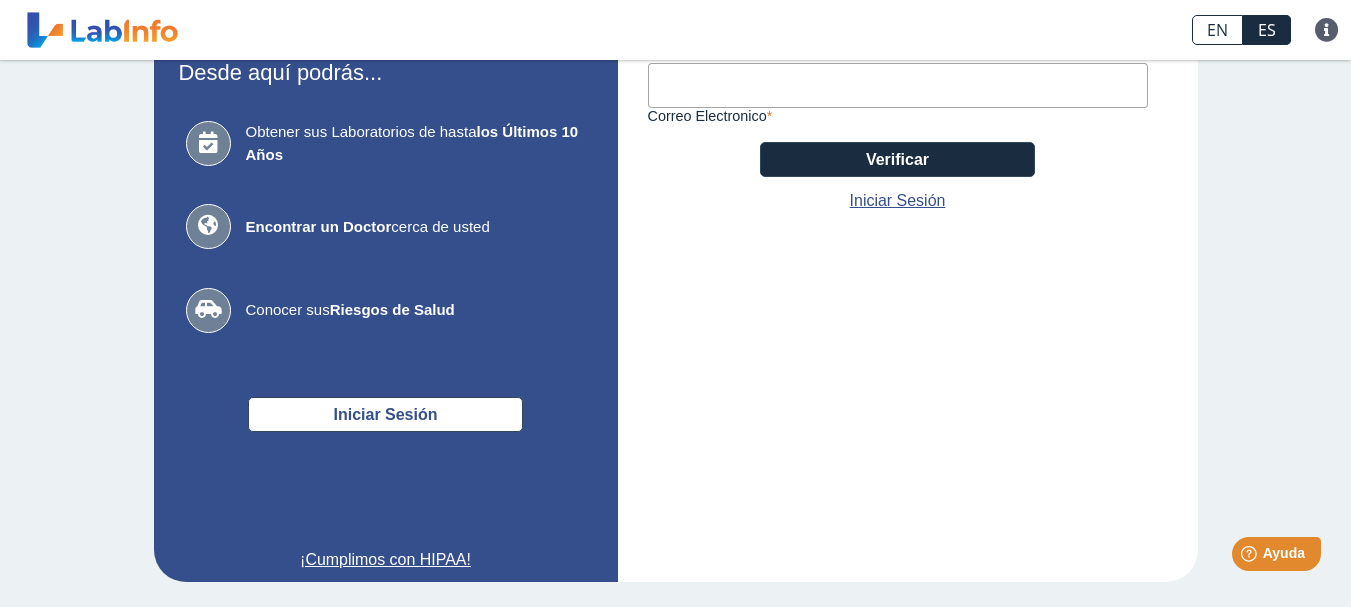 click on "Correo Electronico" at bounding box center [898, 85] 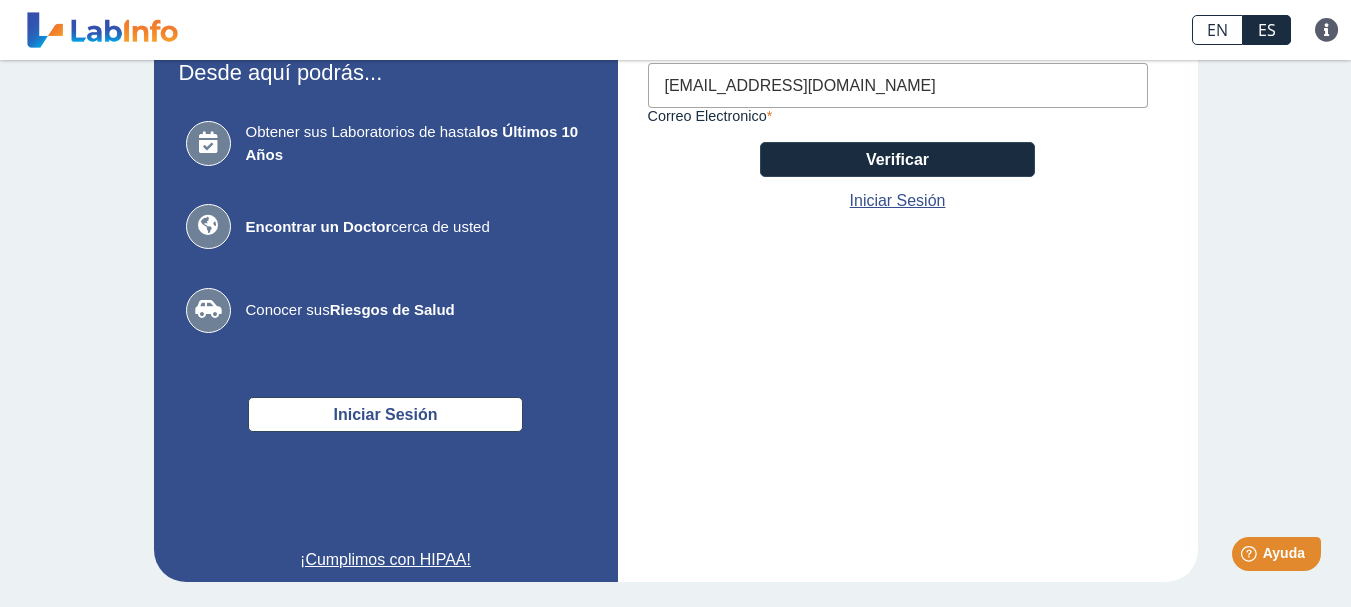 type on "[EMAIL_ADDRESS][DOMAIN_NAME]" 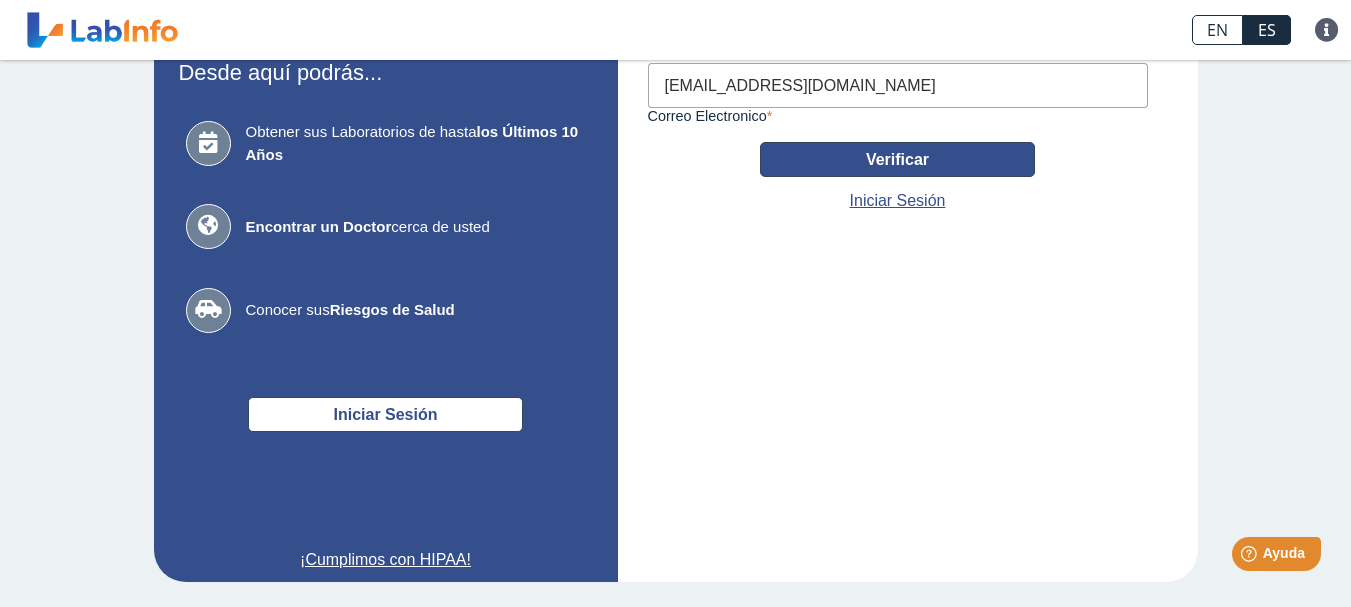 click on "Verificar" 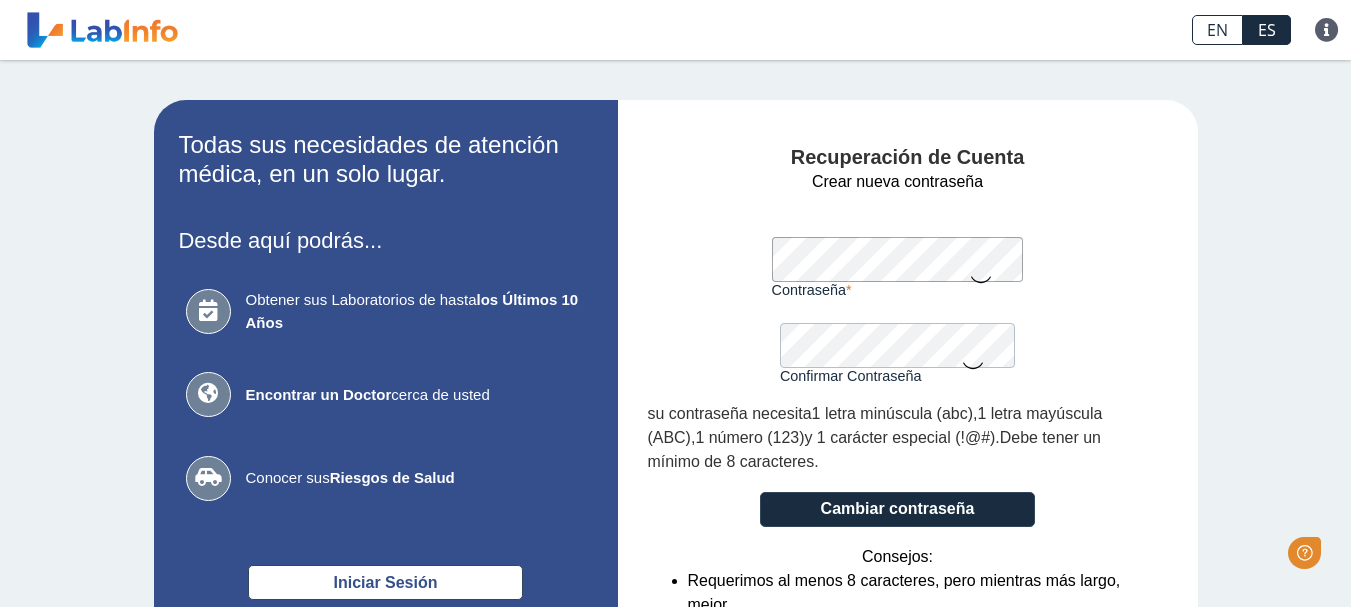 scroll, scrollTop: 0, scrollLeft: 0, axis: both 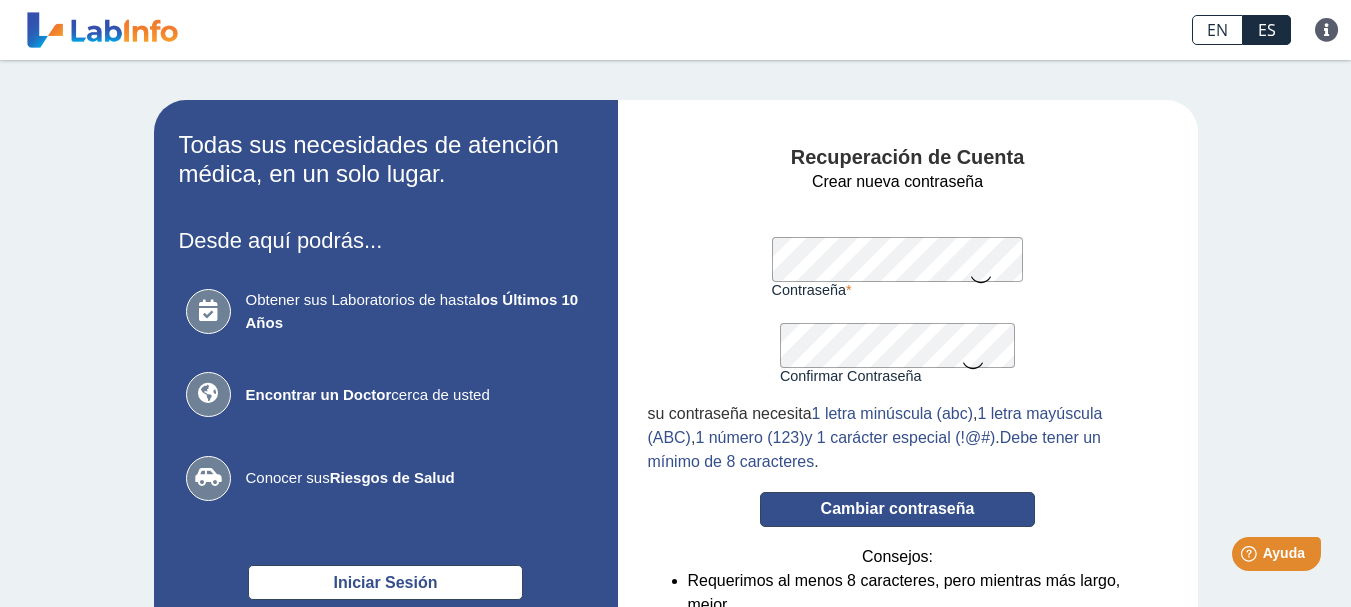 click on "Cambiar contraseña" 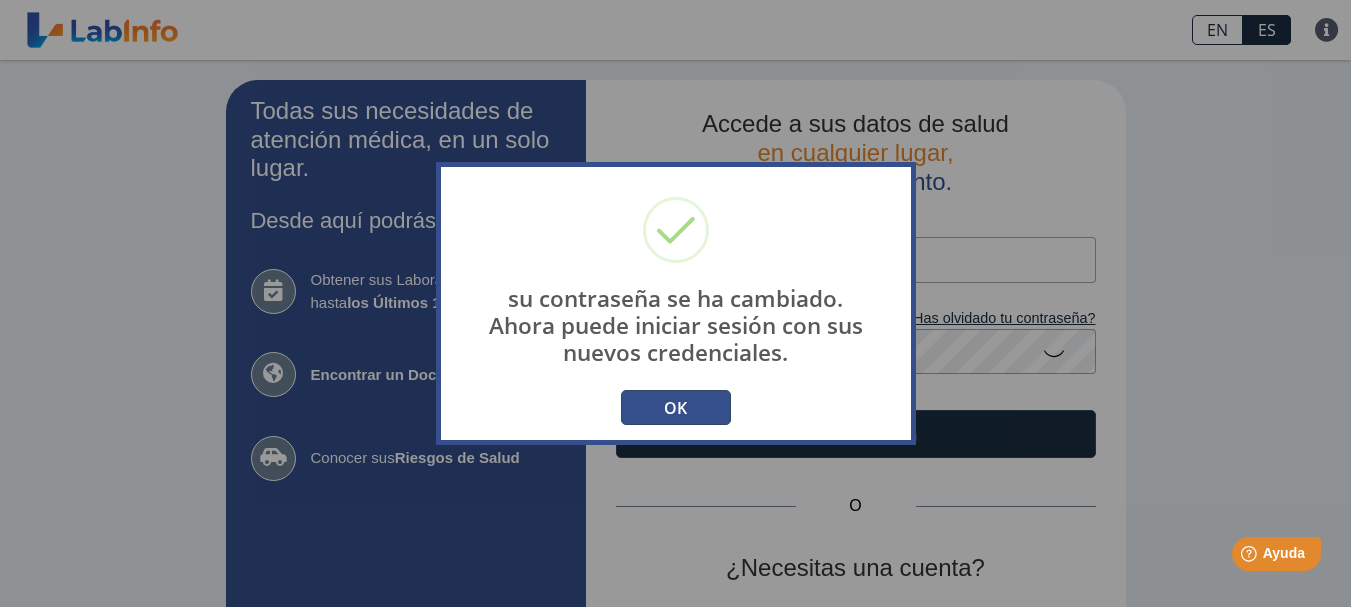 click on "OK" at bounding box center [676, 407] 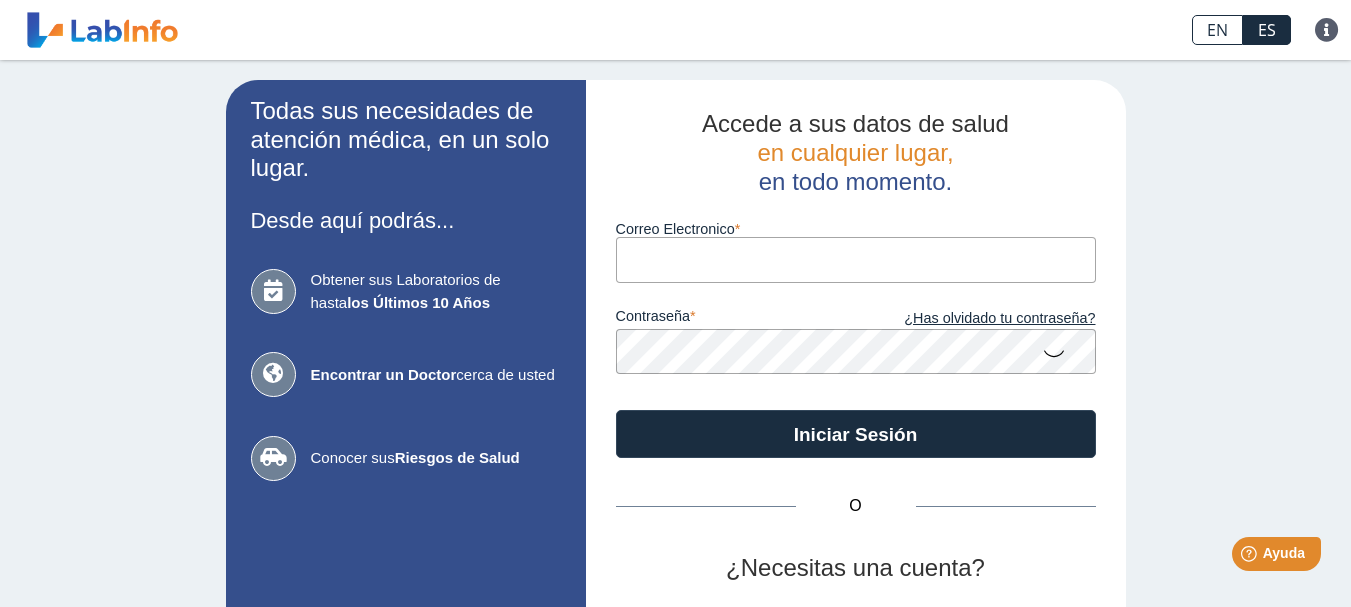 click on "Correo Electronico" at bounding box center [856, 259] 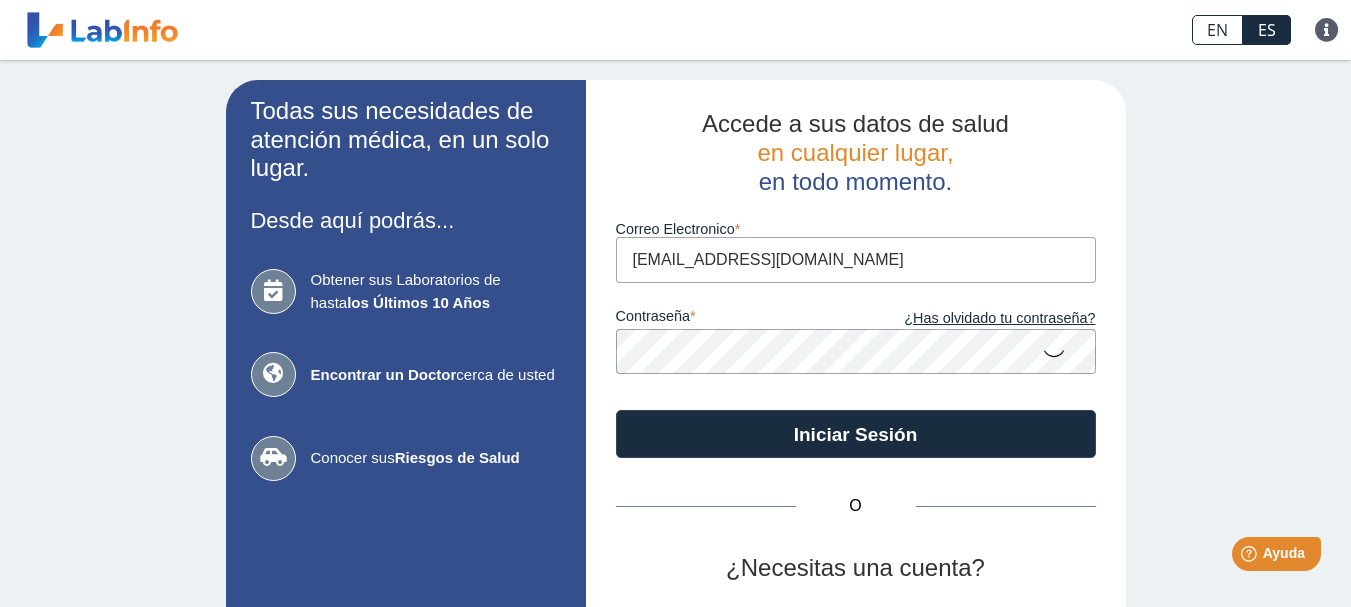 type on "[EMAIL_ADDRESS][DOMAIN_NAME]" 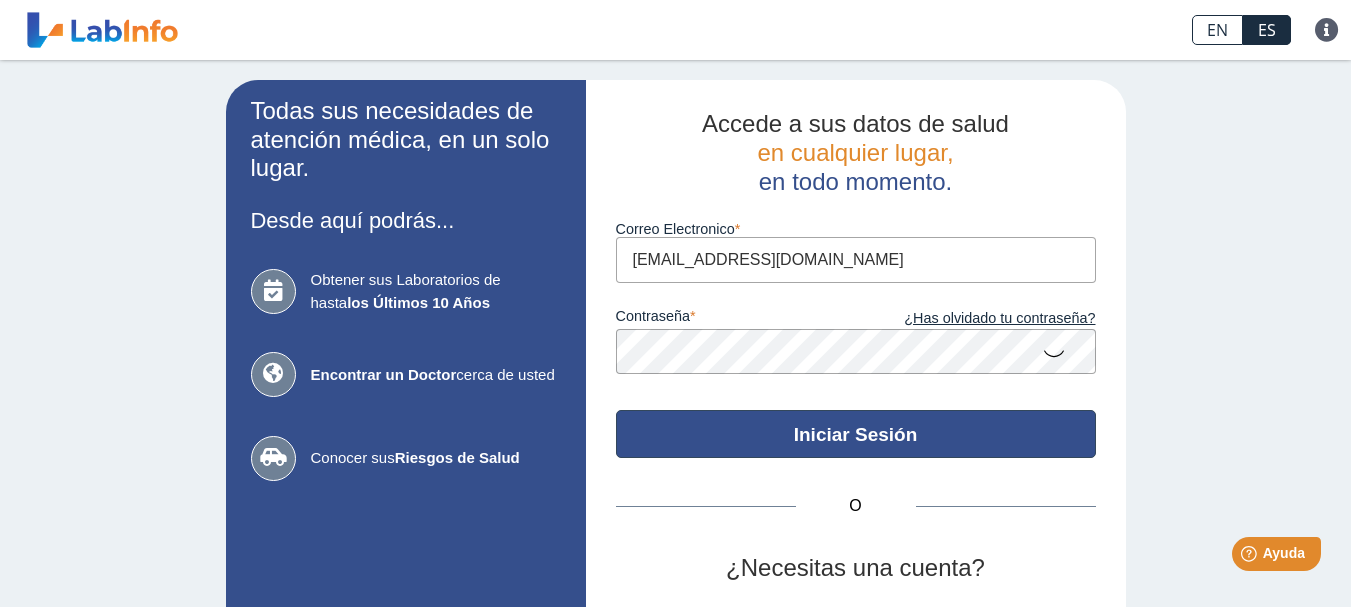 click on "Iniciar Sesión" 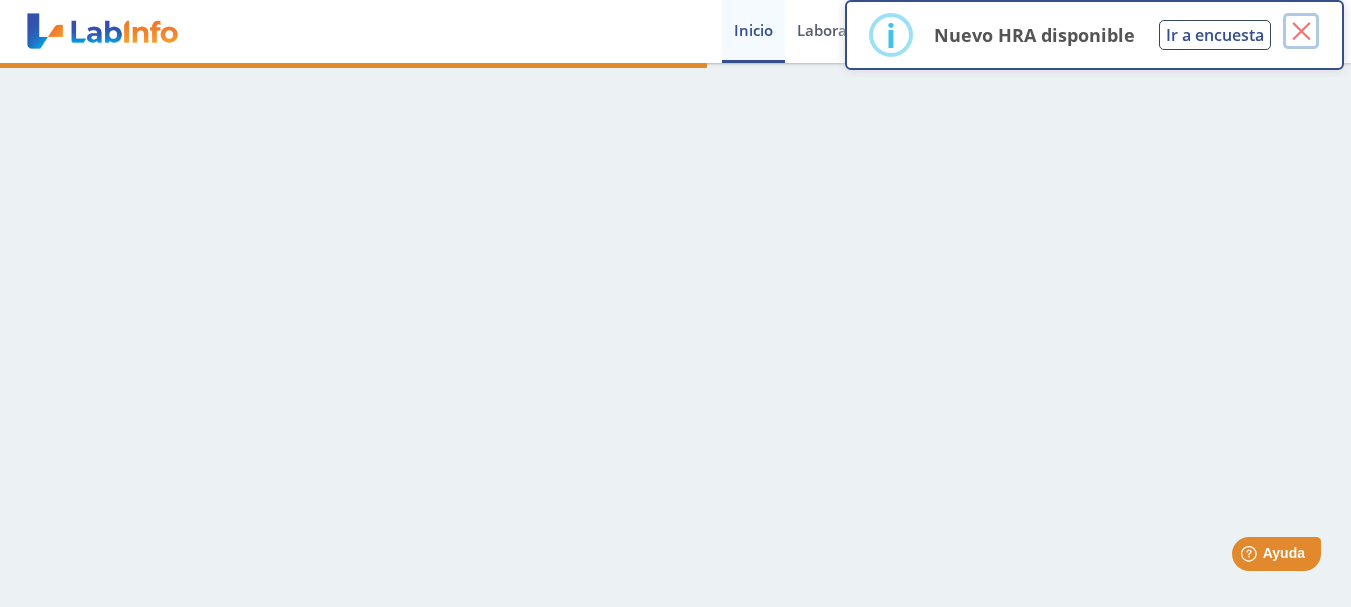 click on "×" at bounding box center (1301, 31) 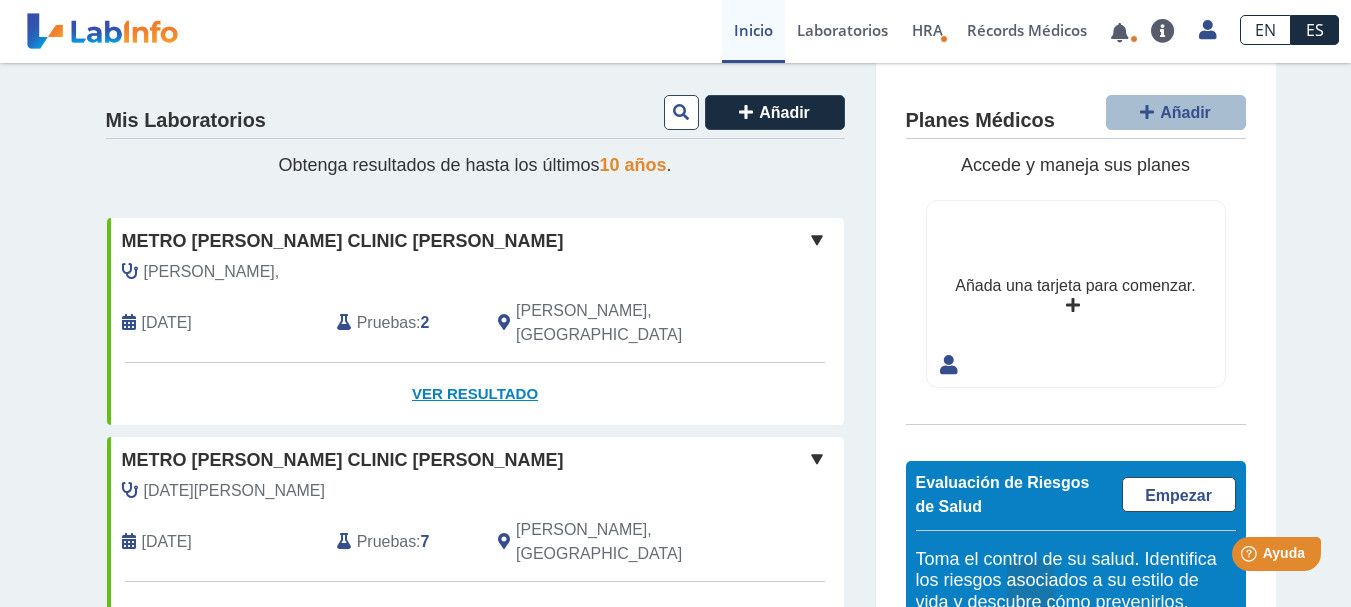 click on "Ver Resultado" 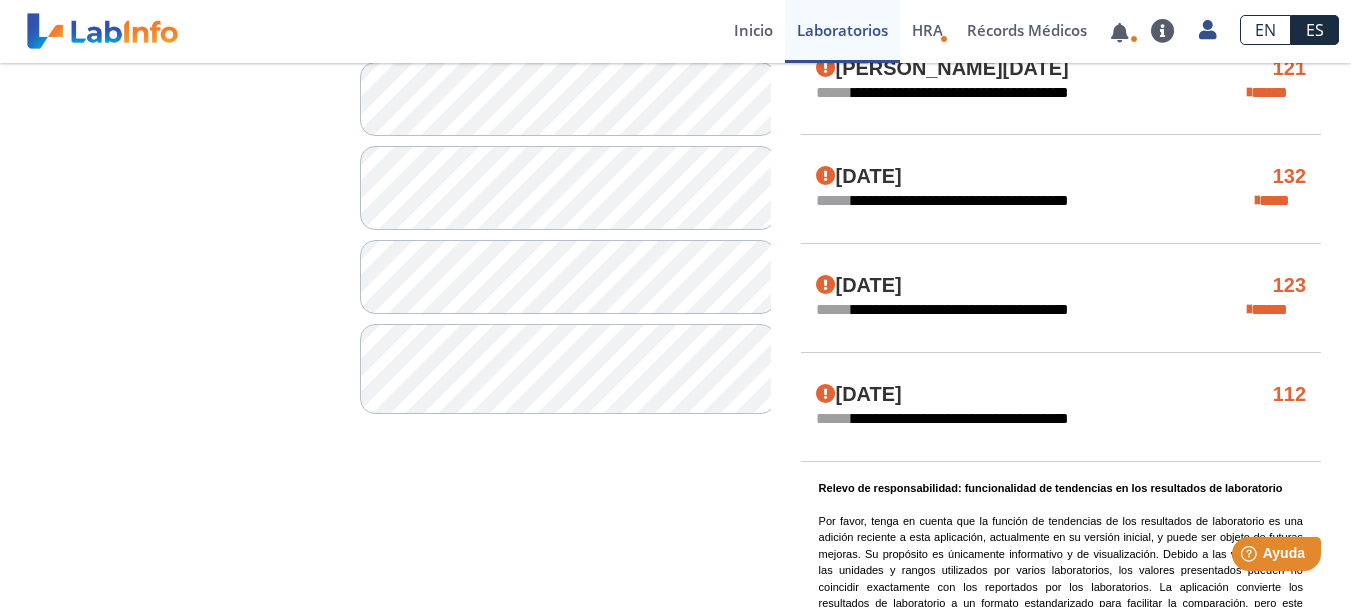 scroll, scrollTop: 1200, scrollLeft: 0, axis: vertical 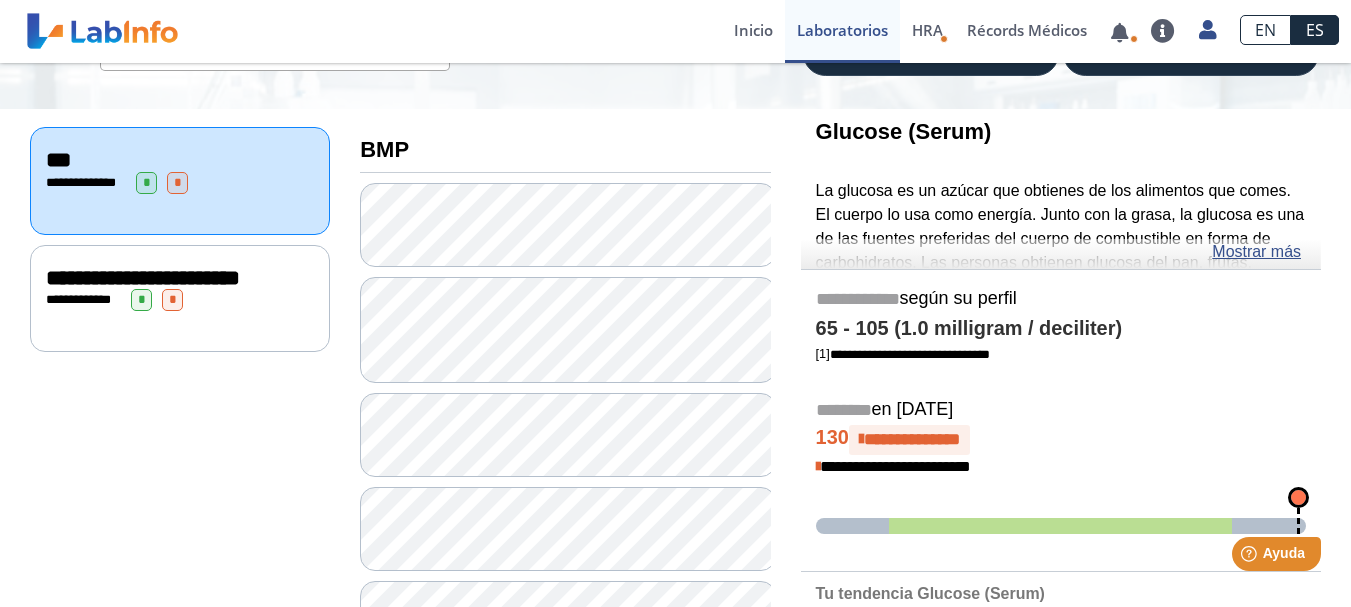 click on "**********" 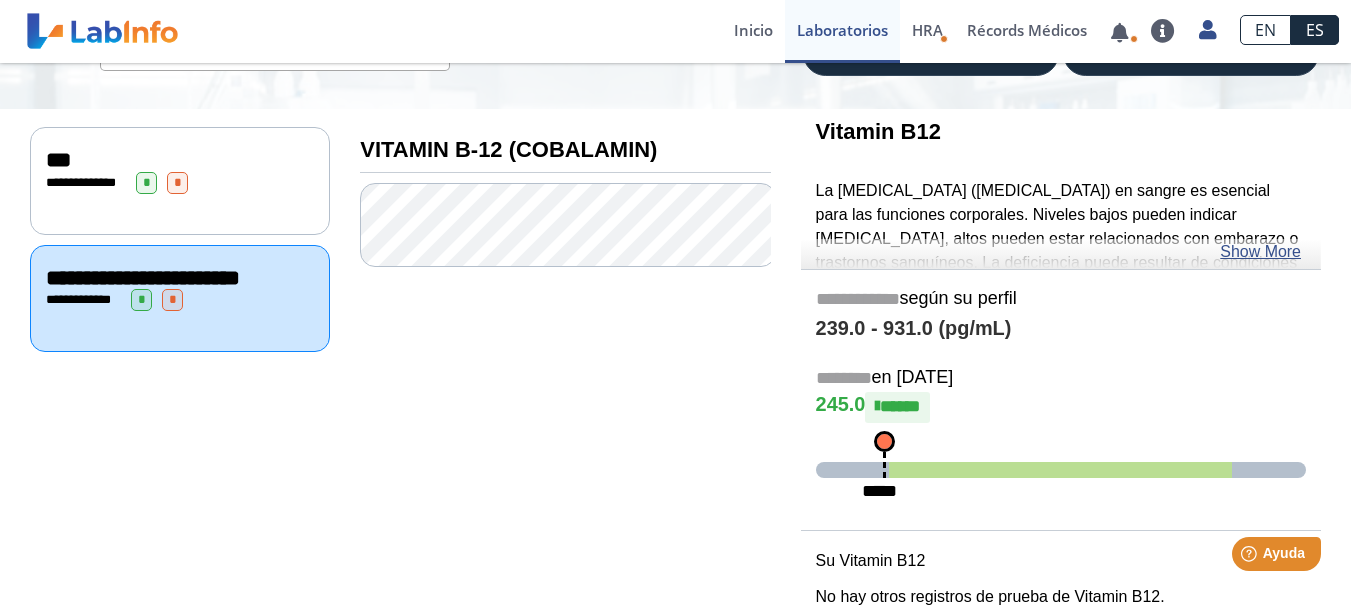 scroll, scrollTop: 274, scrollLeft: 0, axis: vertical 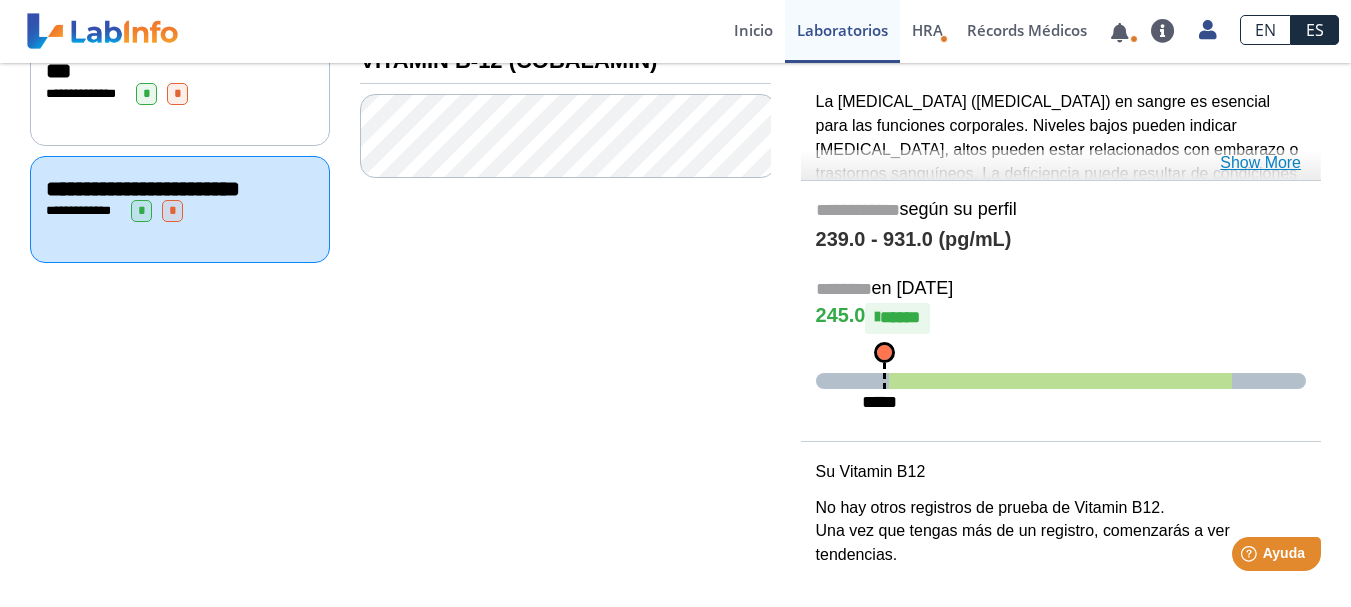 click on "Show More" 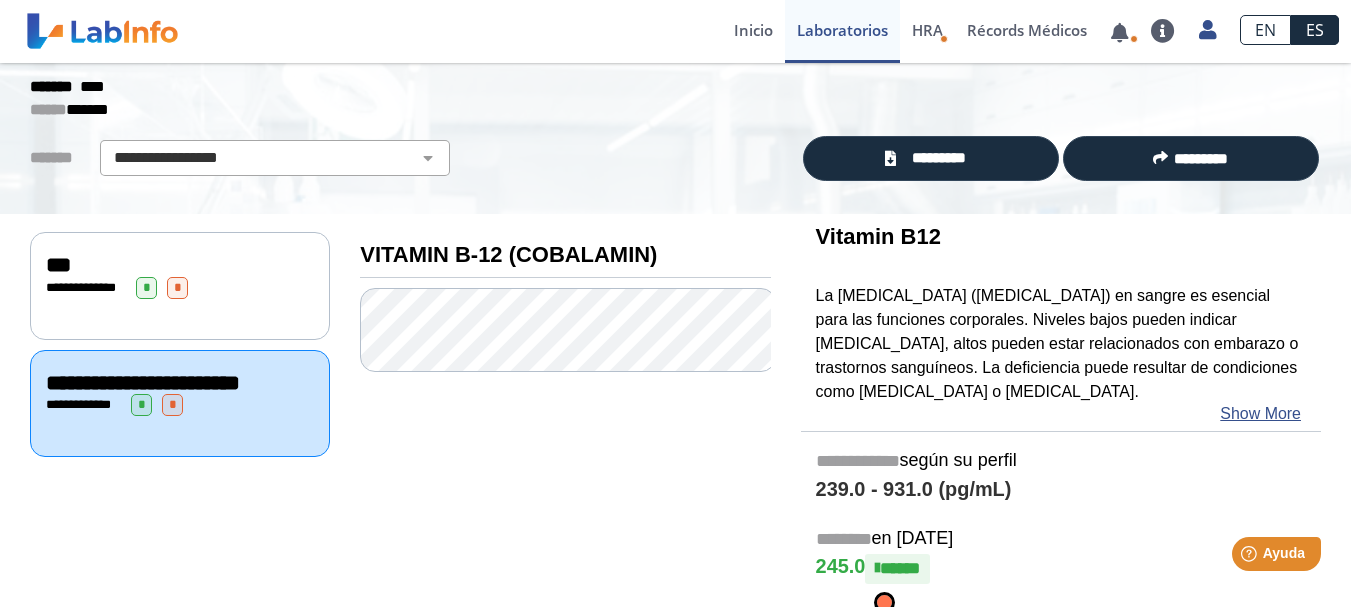 scroll, scrollTop: 69, scrollLeft: 0, axis: vertical 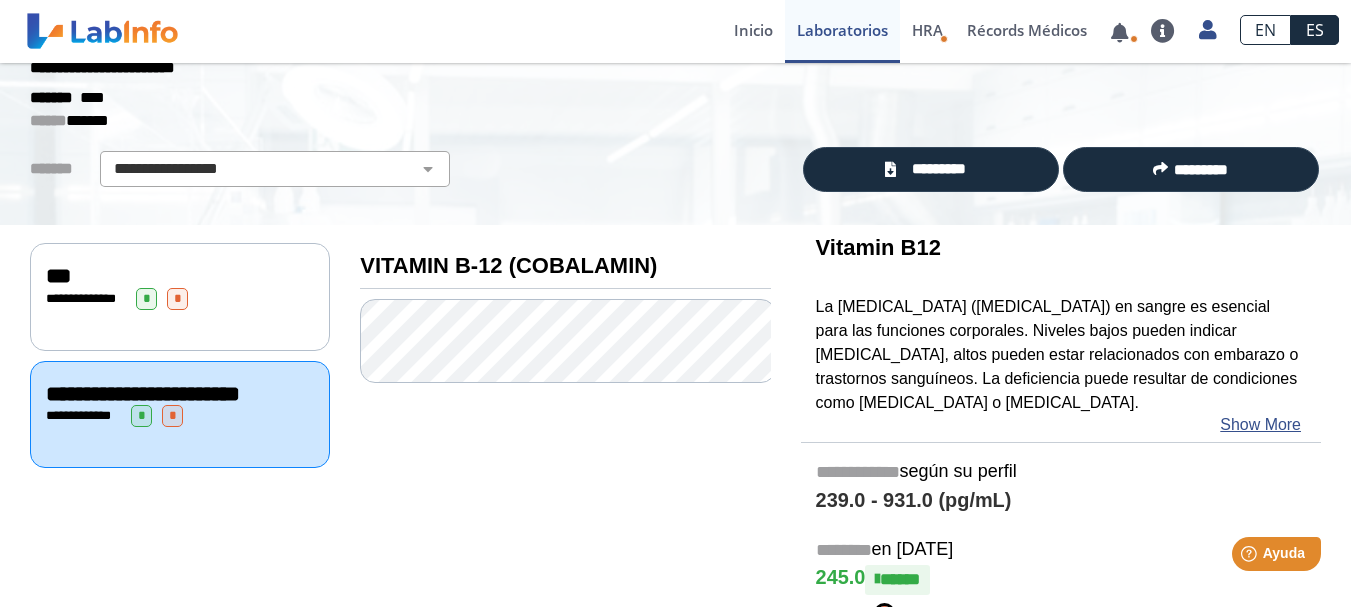 click on "**********" 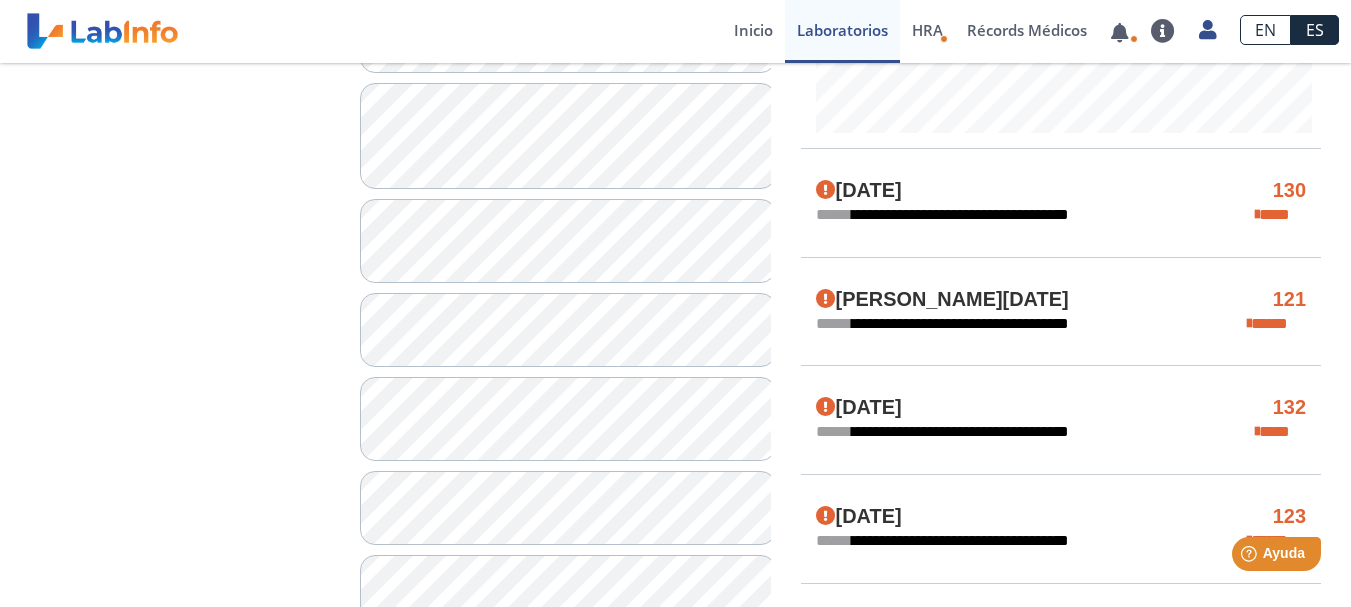 scroll, scrollTop: 963, scrollLeft: 0, axis: vertical 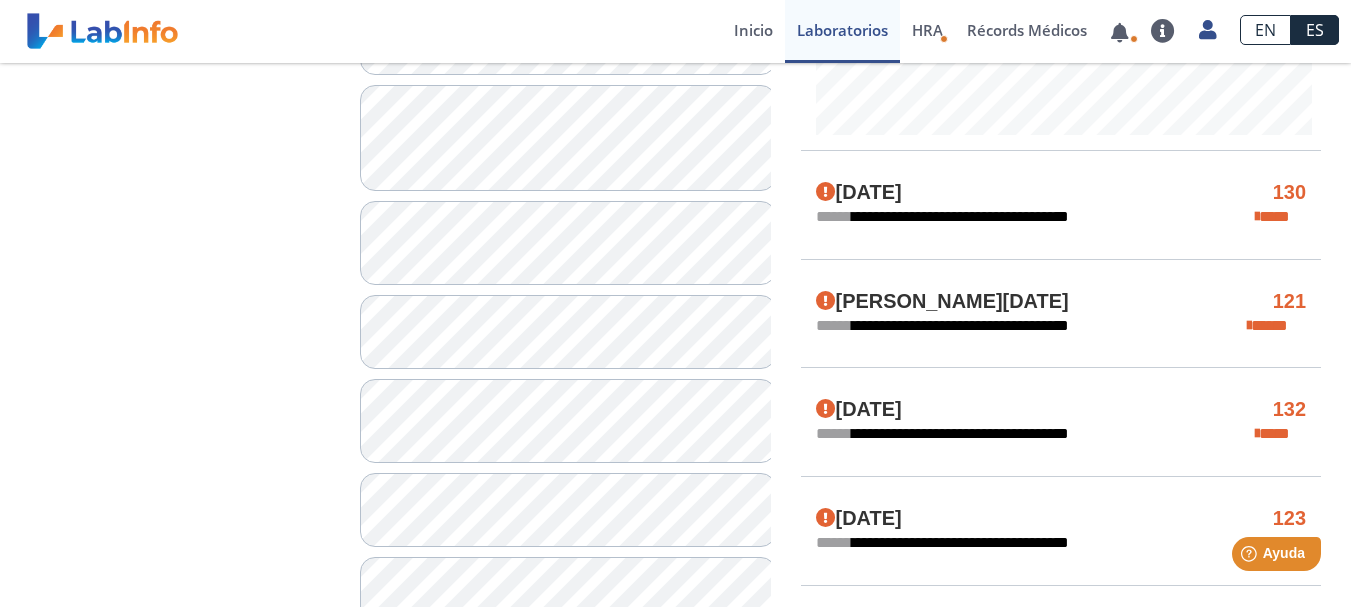 click on "Jan 28, 2025   121" 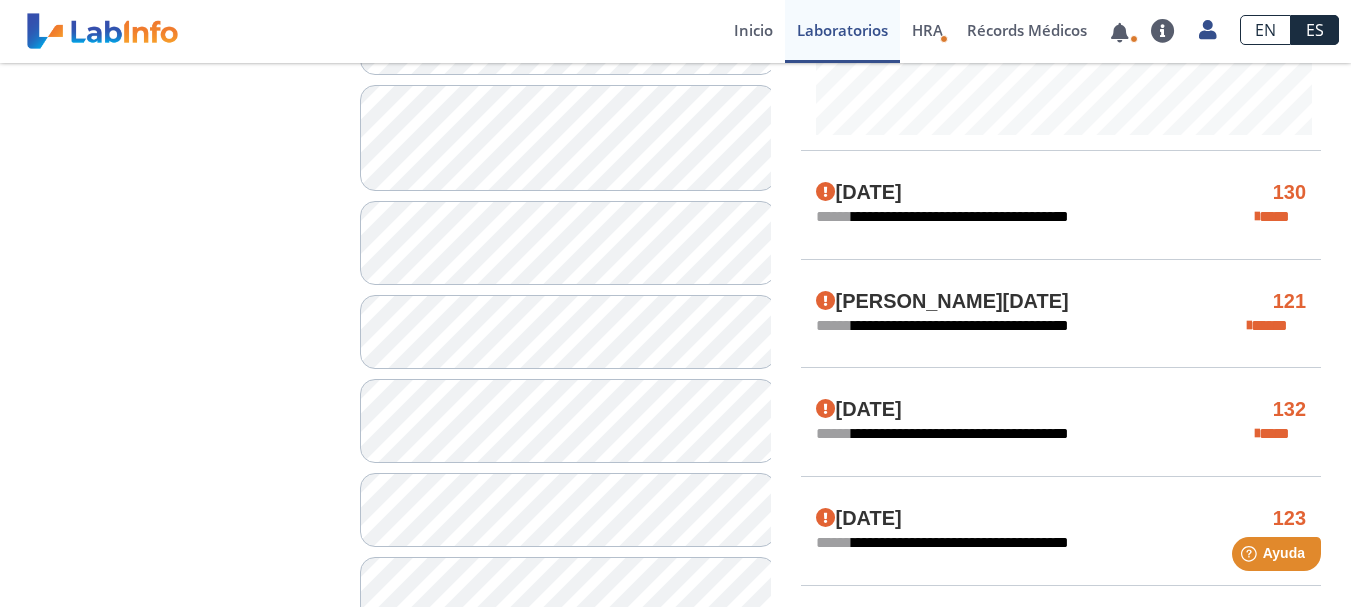 click on "Jan 28, 2025" 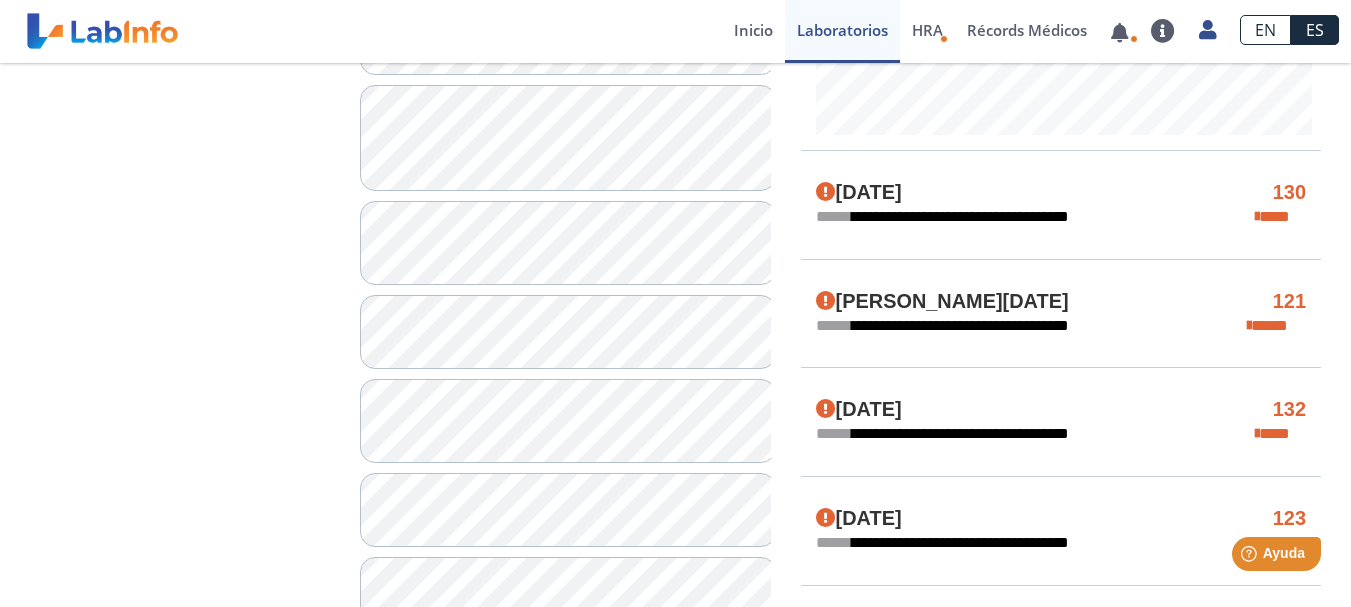 click on "**********" 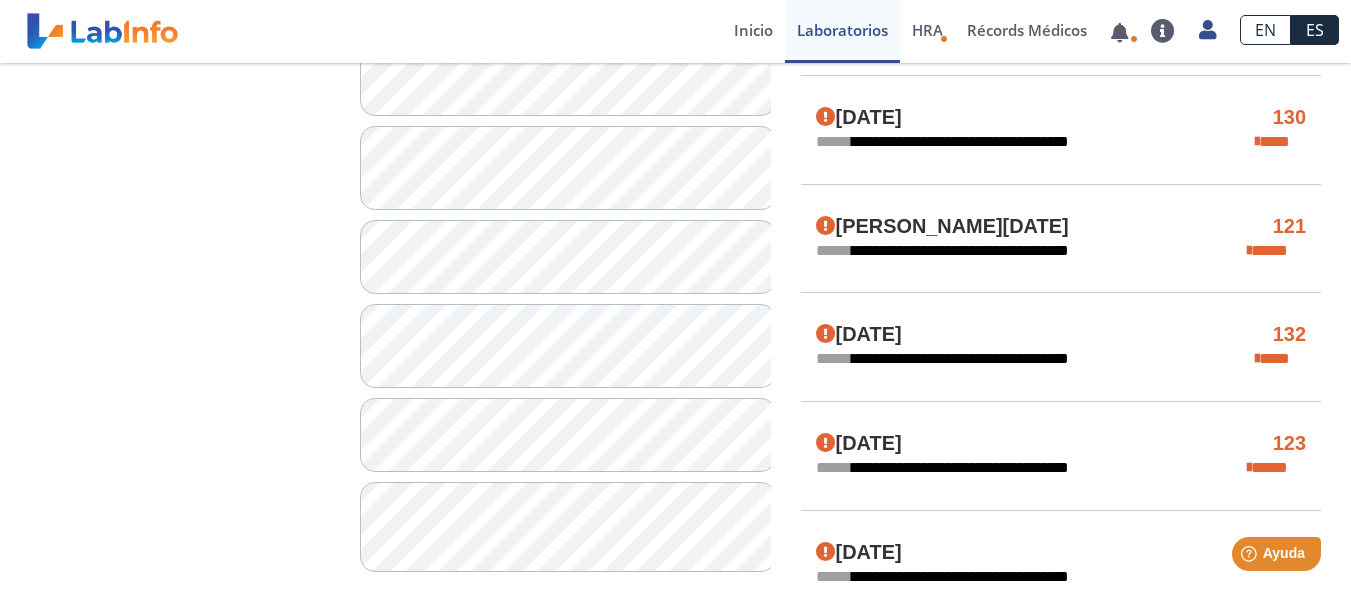 scroll, scrollTop: 1040, scrollLeft: 0, axis: vertical 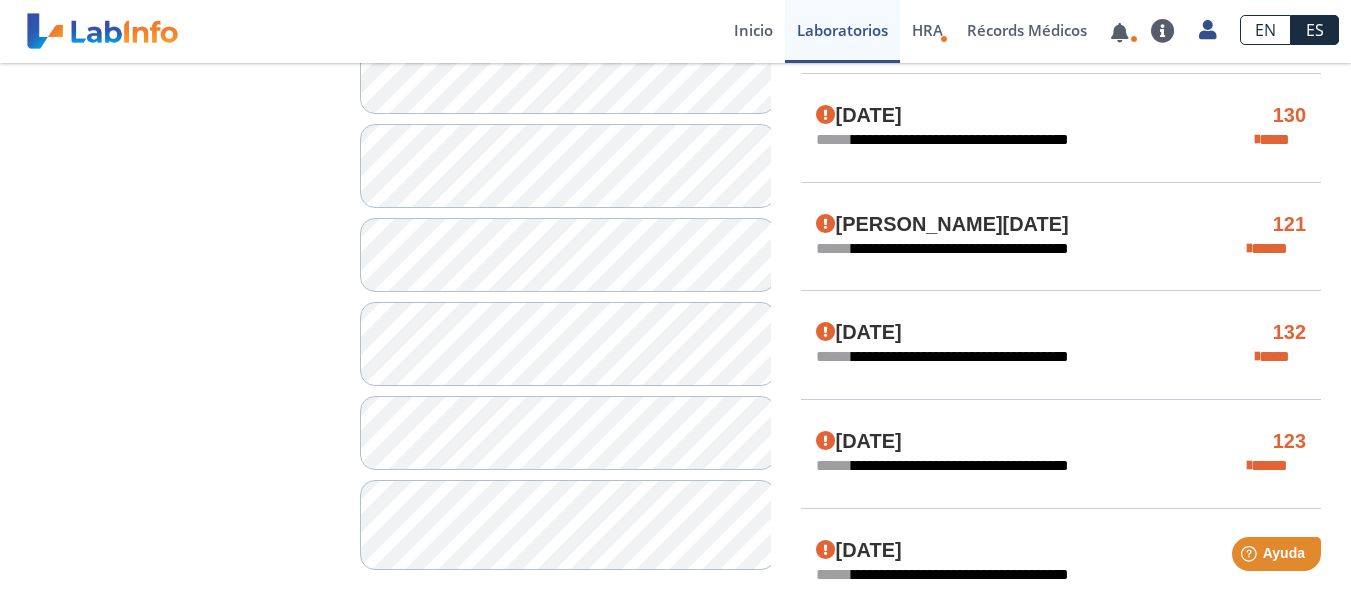 click on "121" 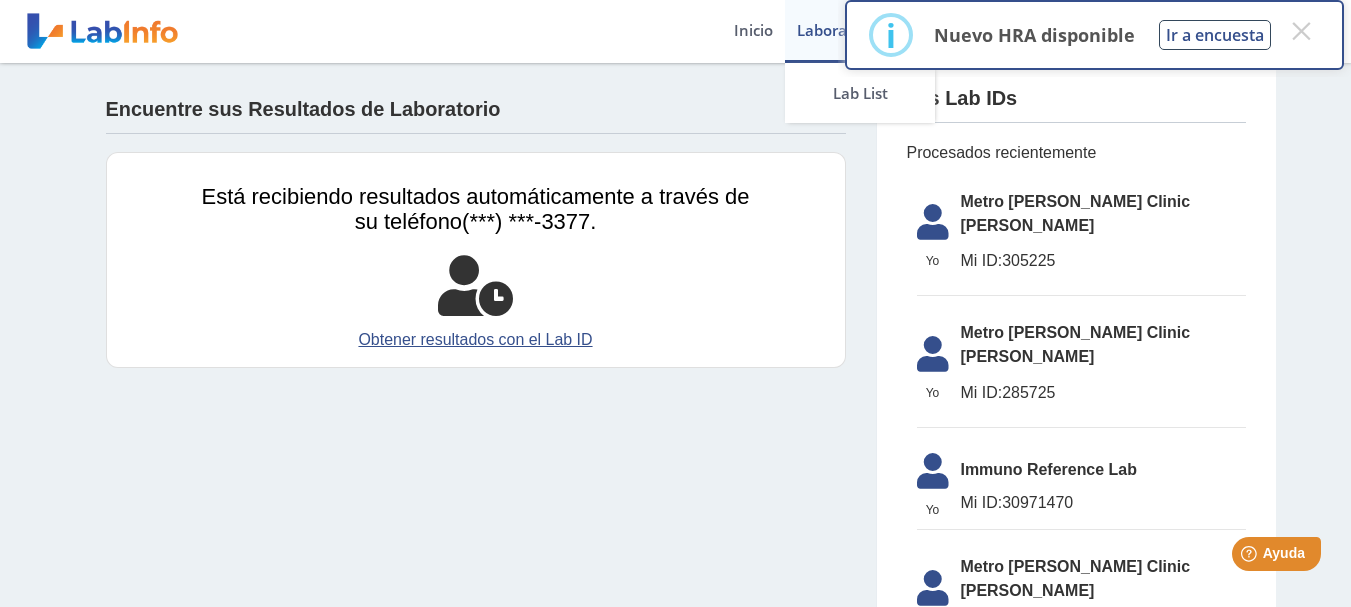 scroll, scrollTop: 16, scrollLeft: 0, axis: vertical 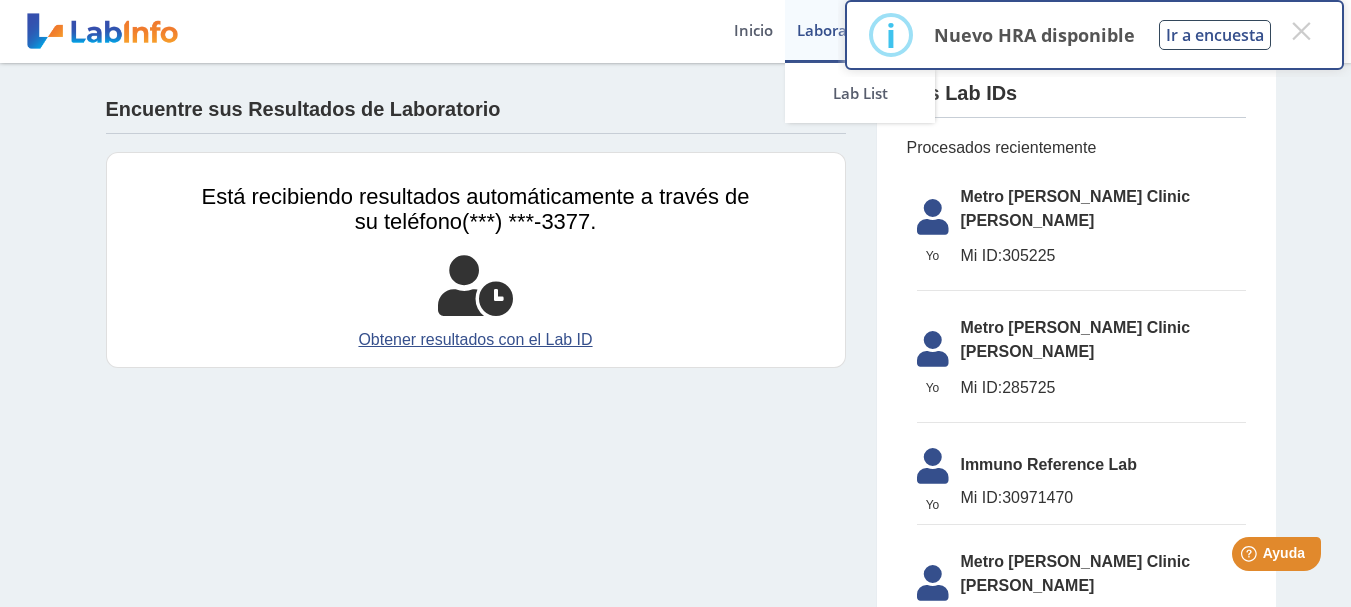 click on "Metro Pavia Clinic Ponce" 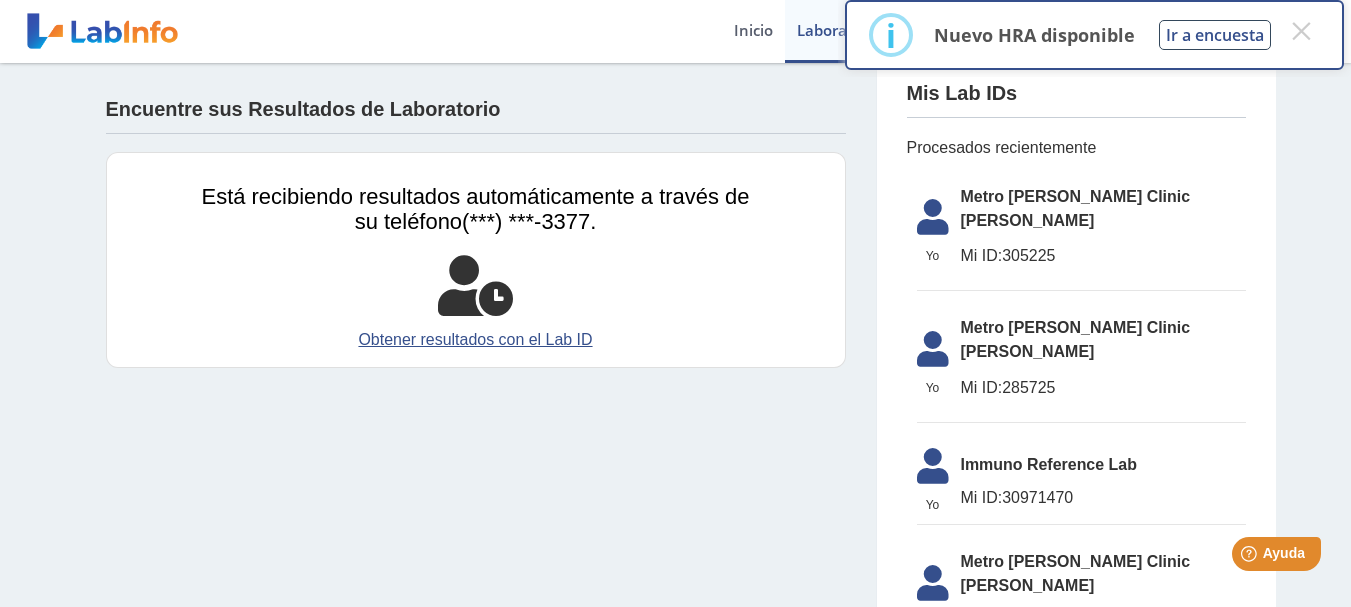 click on "Metro Pavia Clinic Ponce" 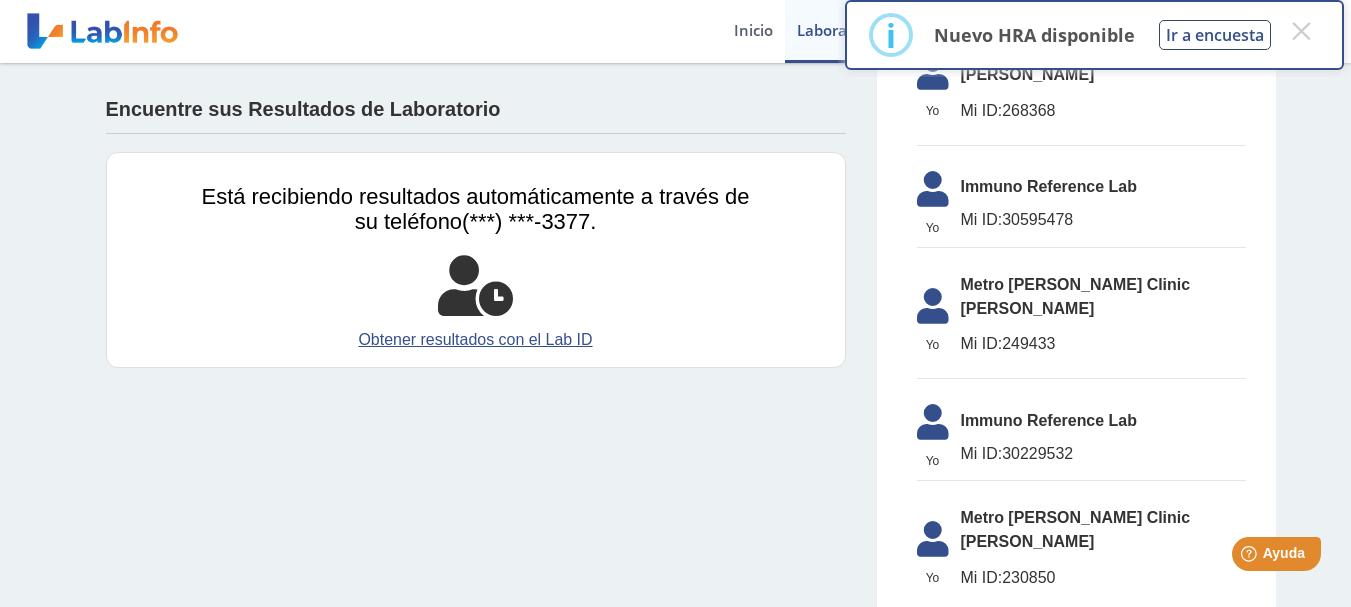 scroll, scrollTop: 534, scrollLeft: 0, axis: vertical 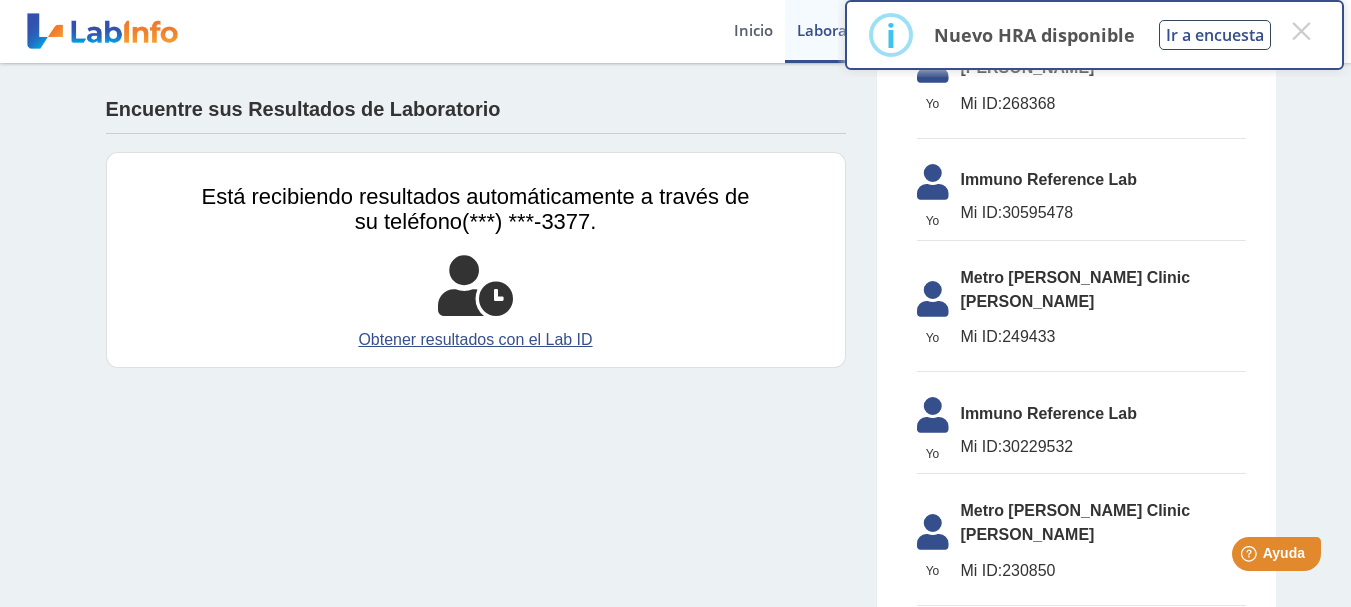 click on "Metro Pavia Clinic Ponce" 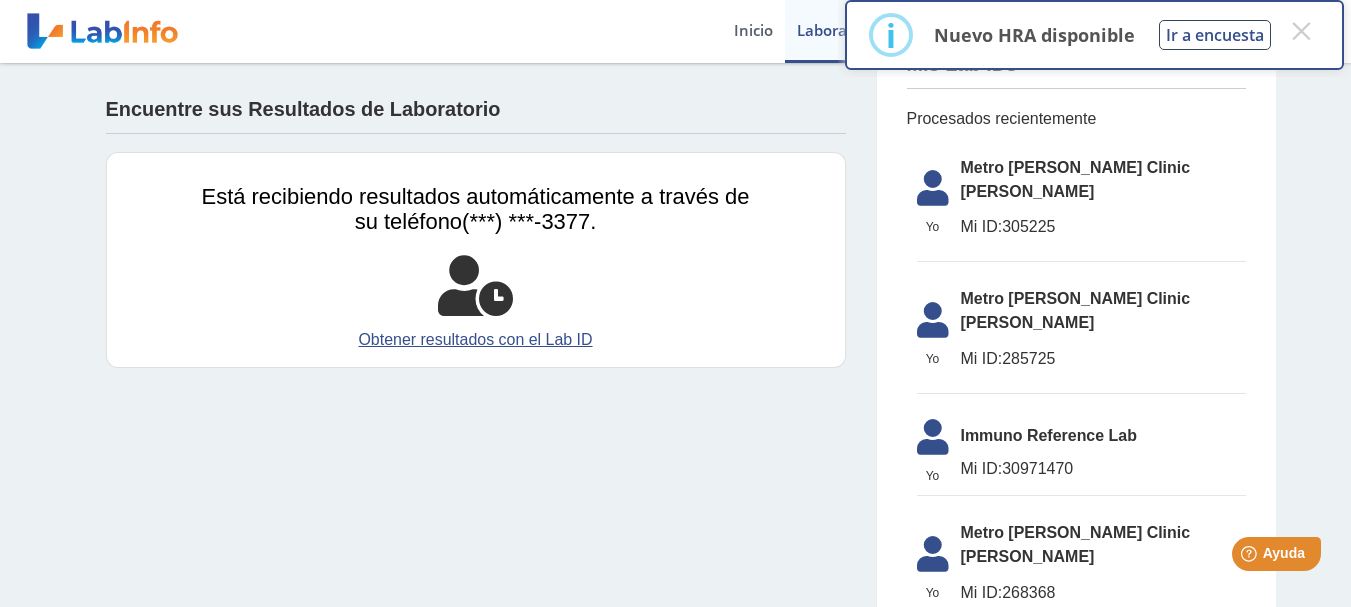 scroll, scrollTop: 0, scrollLeft: 0, axis: both 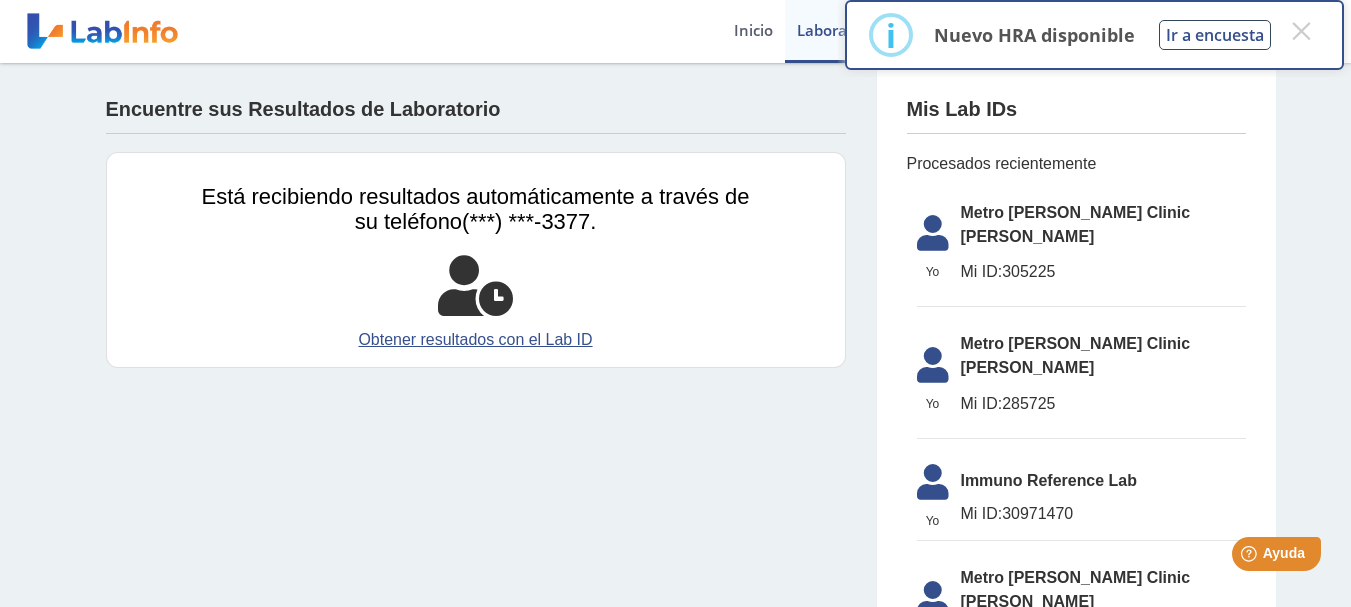 click on "Encuentre sus Resultados de Laboratorio Está recibiendo resultados automáticamente a través de su teléfono  (***) ***-3377. Obtener resultados con el Lab ID Mis Lab IDs Procesados recientemente  Yo   Yo  Metro Pavia Clinic Ponce Mi ID:  305225   Yo   Yo  Metro Pavia Clinic Ponce Mi ID:  285725   Yo   Yo  Immuno Reference Lab Mi ID:  30971470   Yo   Yo  Metro Pavia Clinic Ponce Mi ID:  268368   Yo   Yo  Immuno Reference Lab Mi ID:  30595478   Yo   Yo  Metro Pavia Clinic Ponce Mi ID:  249433   Yo   Yo  Immuno Reference Lab Mi ID:  30229532   Yo   Yo  Metro Pavia Clinic Ponce Mi ID:  230850   Yo   Yo  Metro Pavia Clinic Ponce Mi ID:  197984" 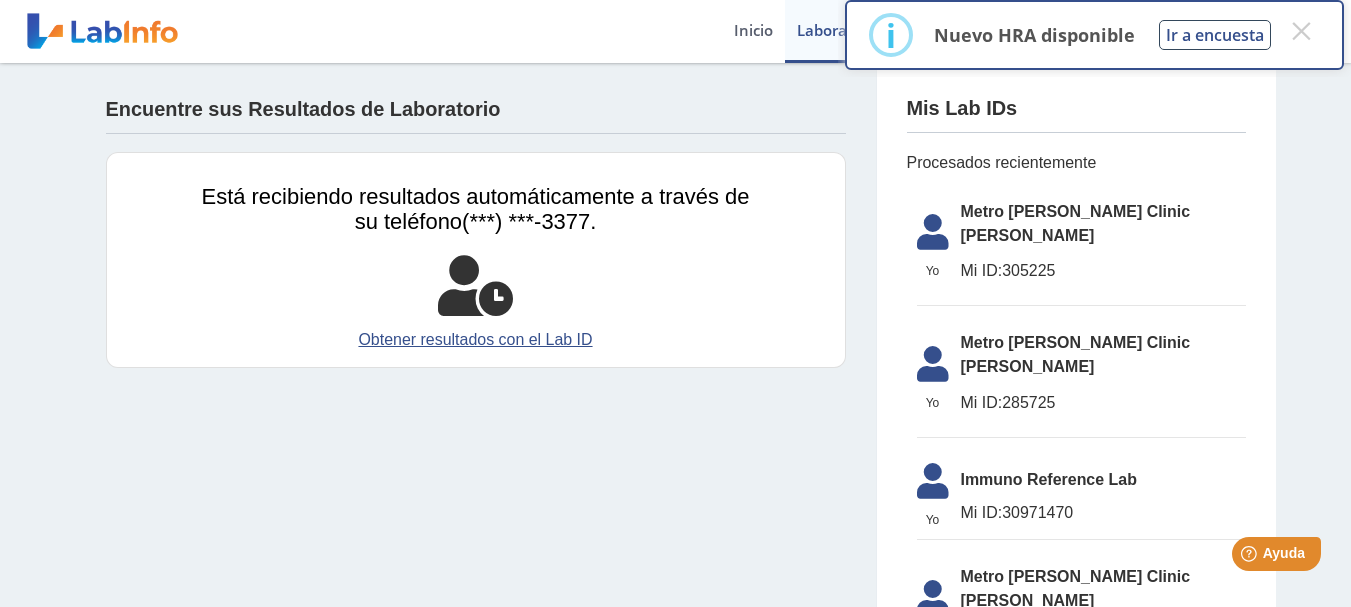 scroll, scrollTop: 0, scrollLeft: 0, axis: both 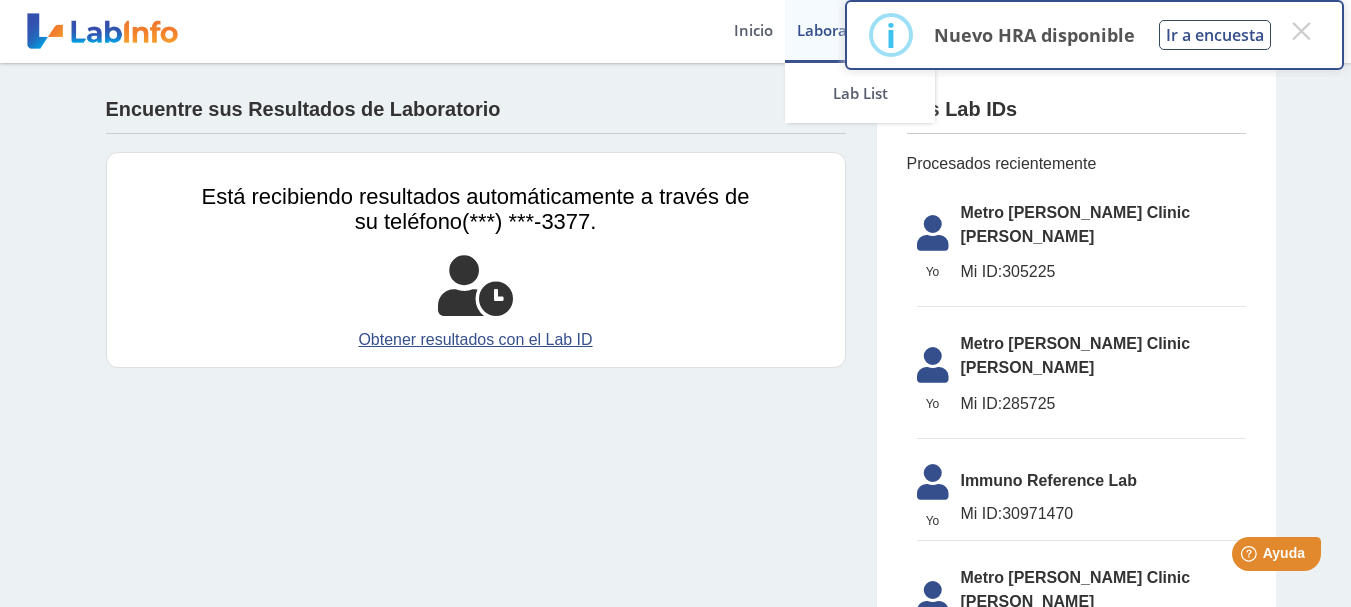 click on "Laboratorios" at bounding box center (842, 31) 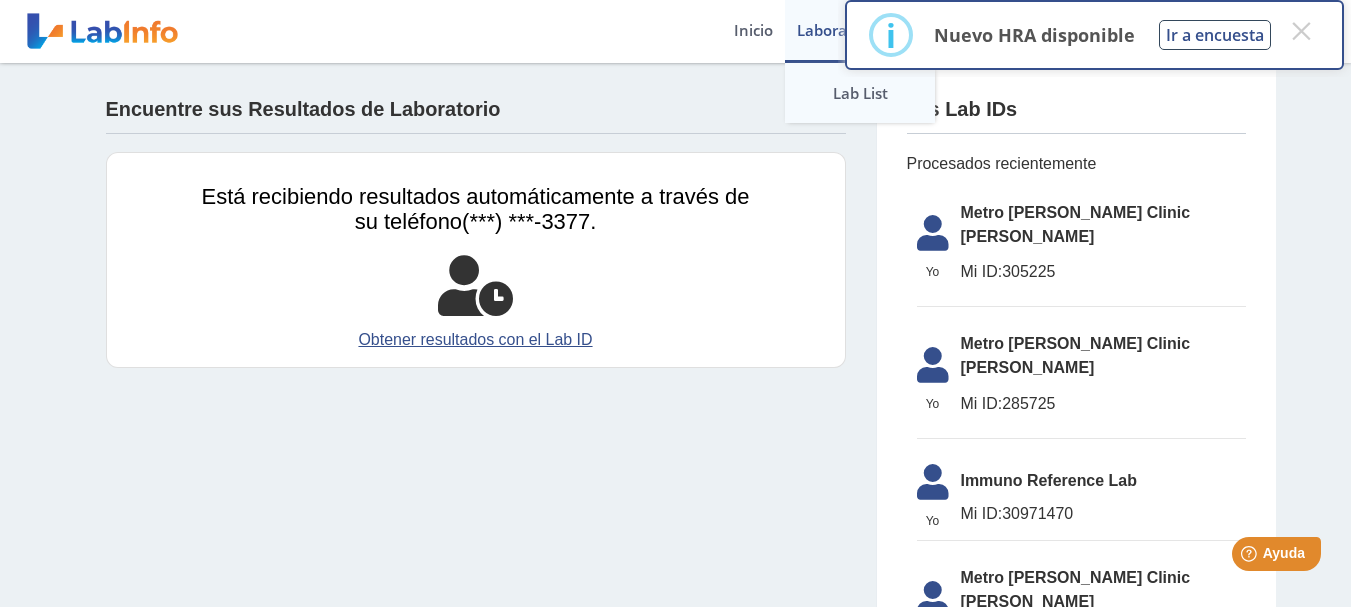 click on "Lab List" at bounding box center [860, 93] 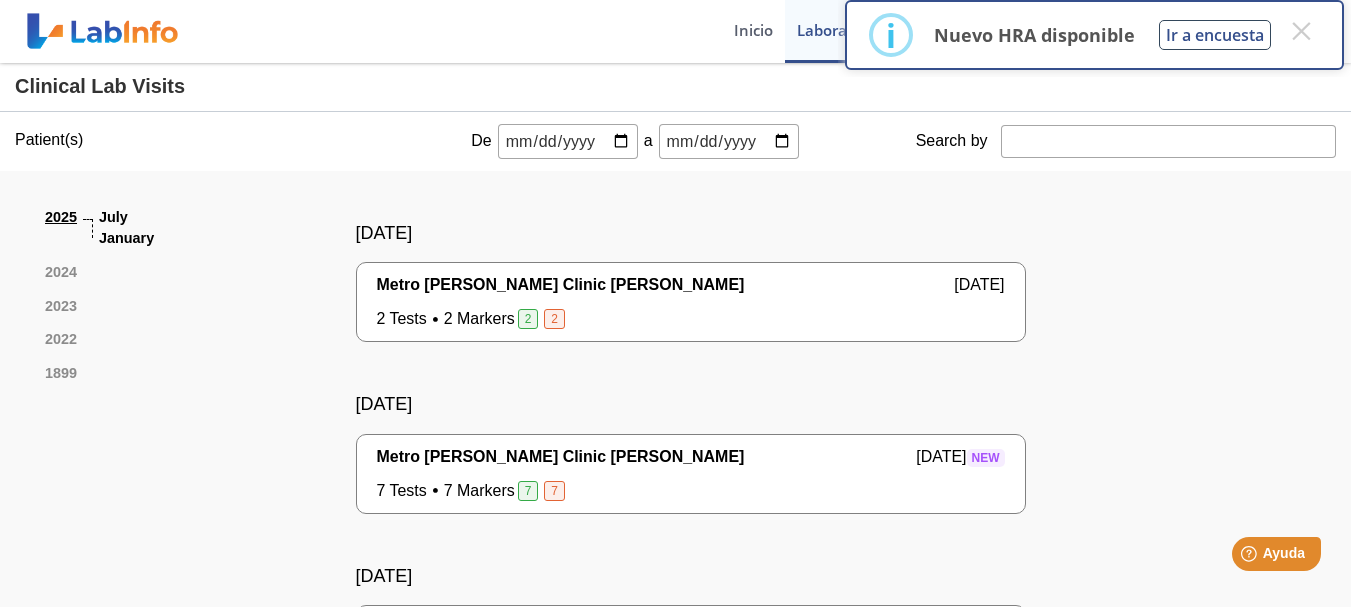 click on "Metro Pavia Clinic Ponce Jul 17, 2025   2 Tests   2 Markers  2 2  Yo   Yo" at bounding box center [691, 302] 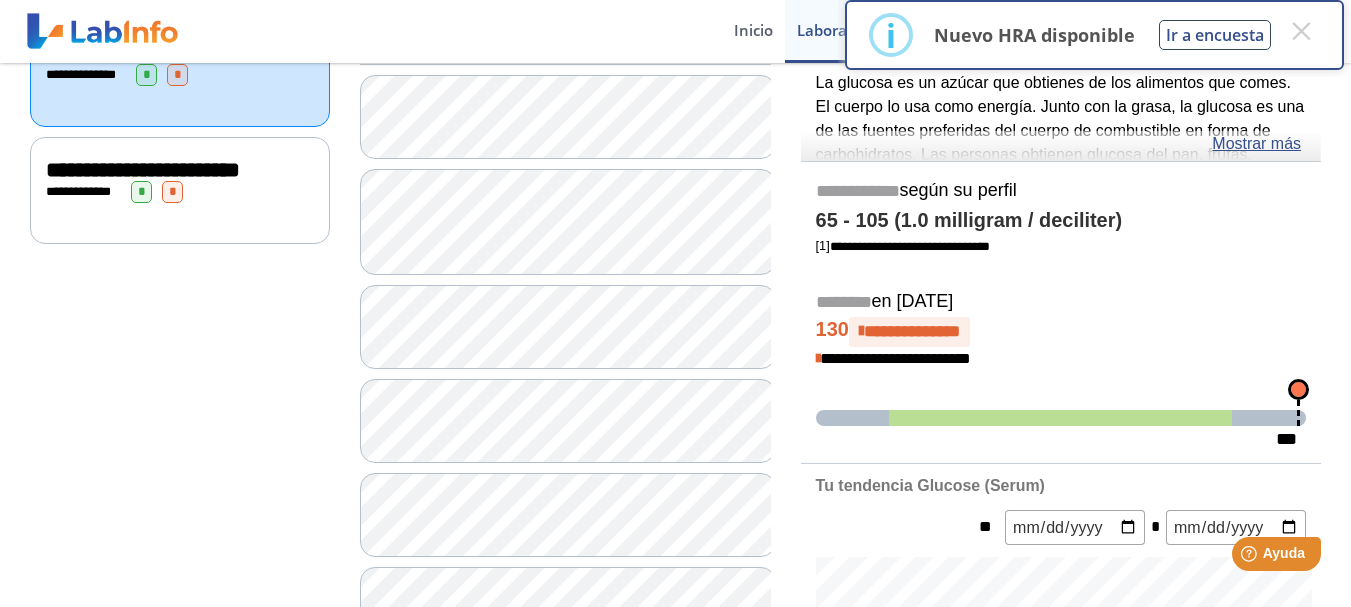 scroll, scrollTop: 155, scrollLeft: 0, axis: vertical 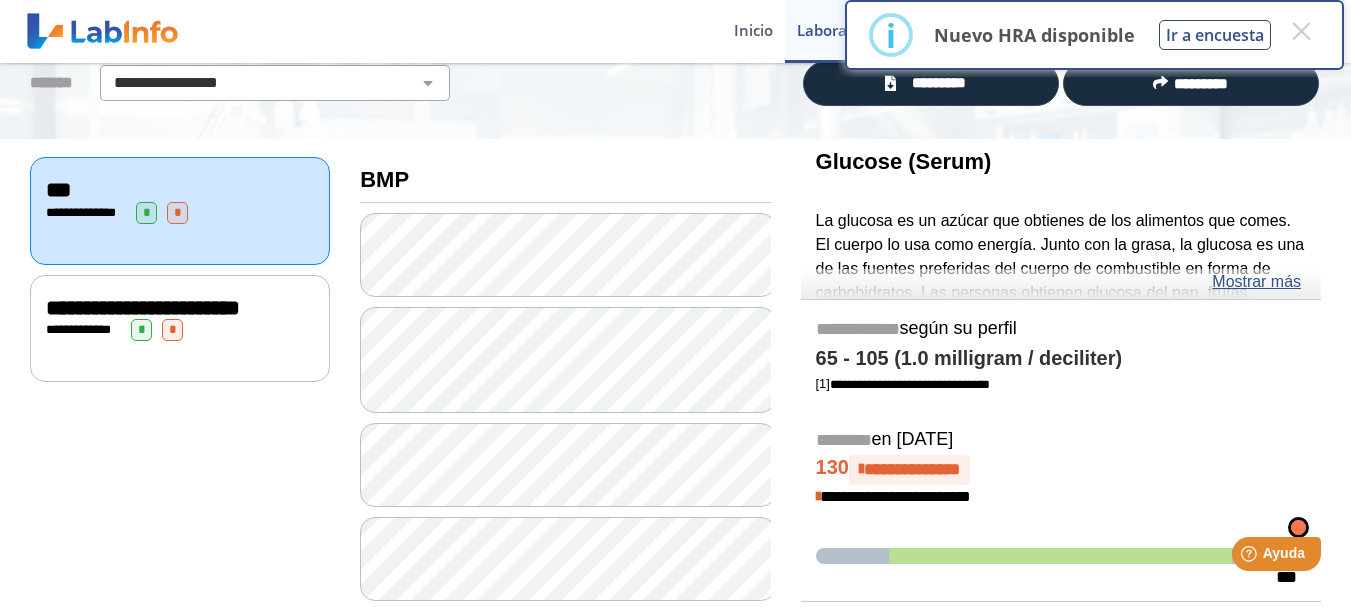 click on "**********" 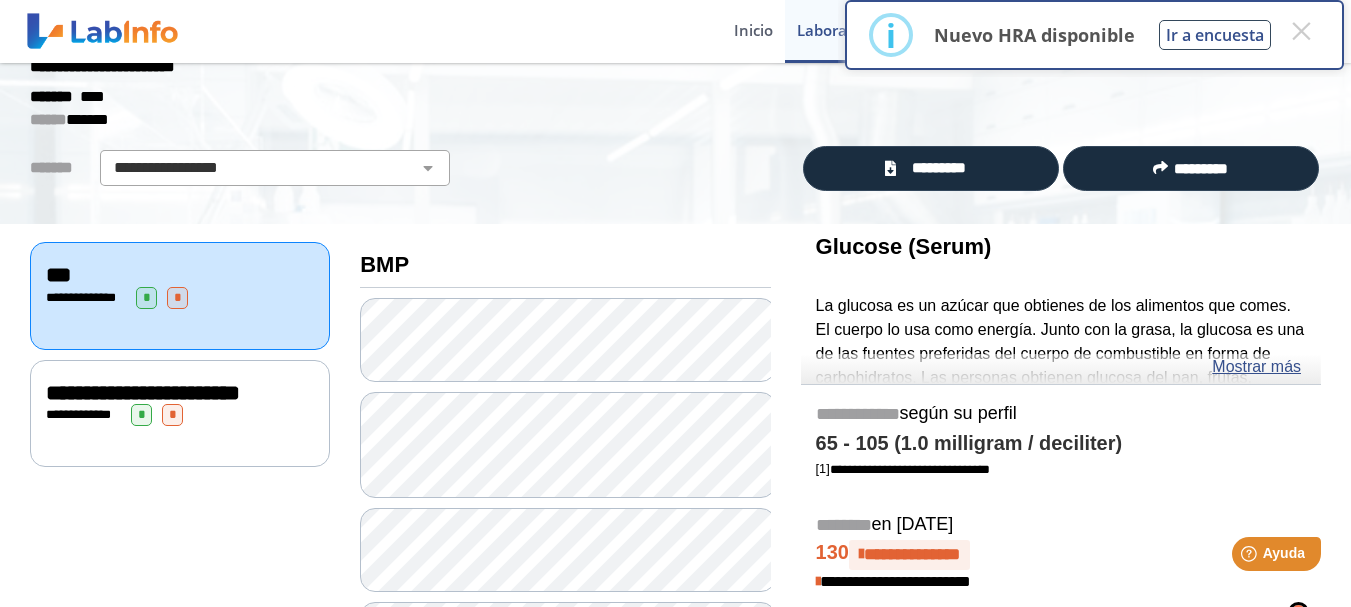 scroll, scrollTop: 72, scrollLeft: 0, axis: vertical 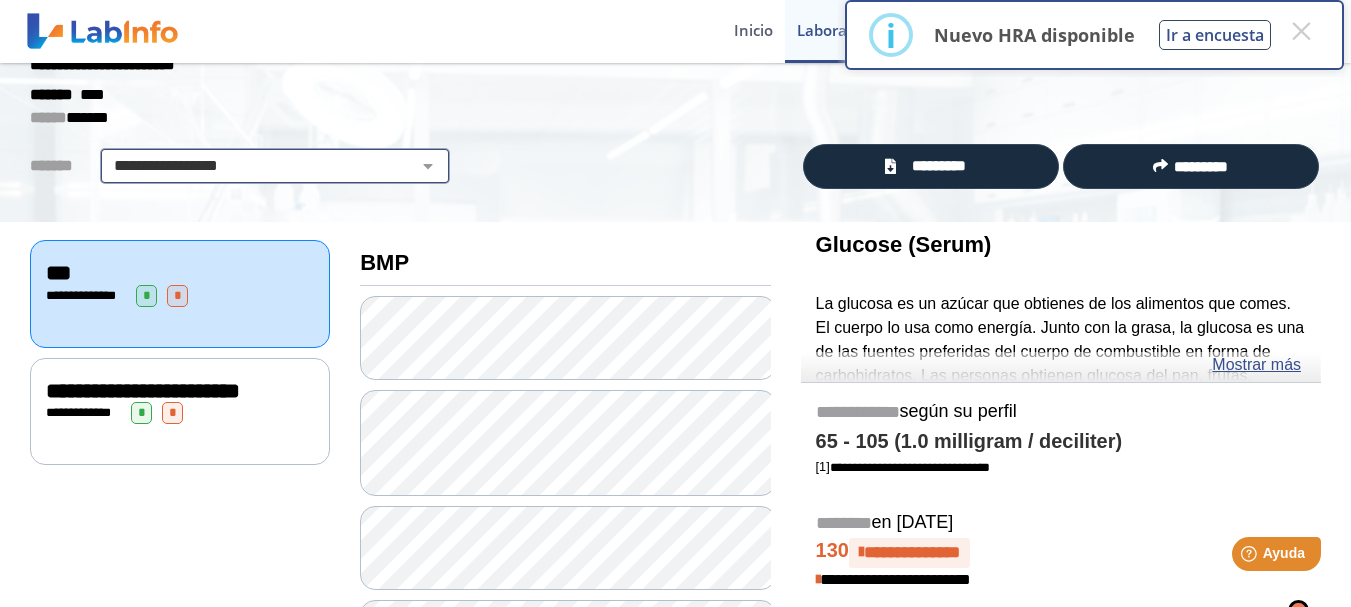 click on "**********" 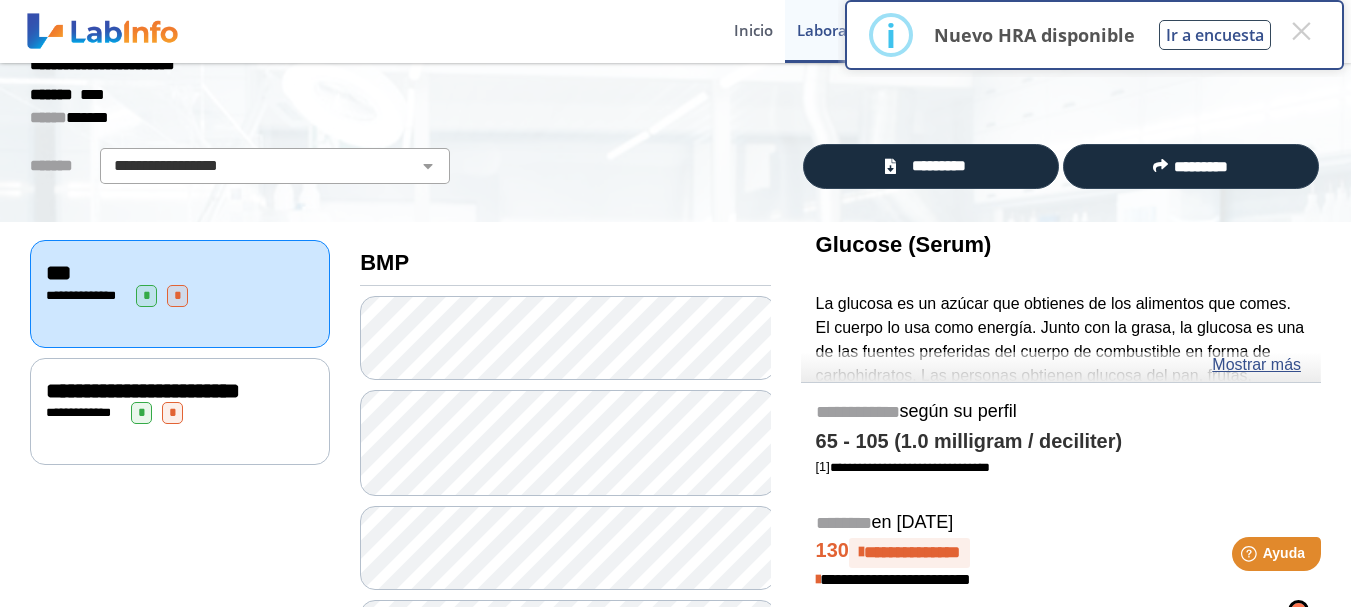 click on "**********" 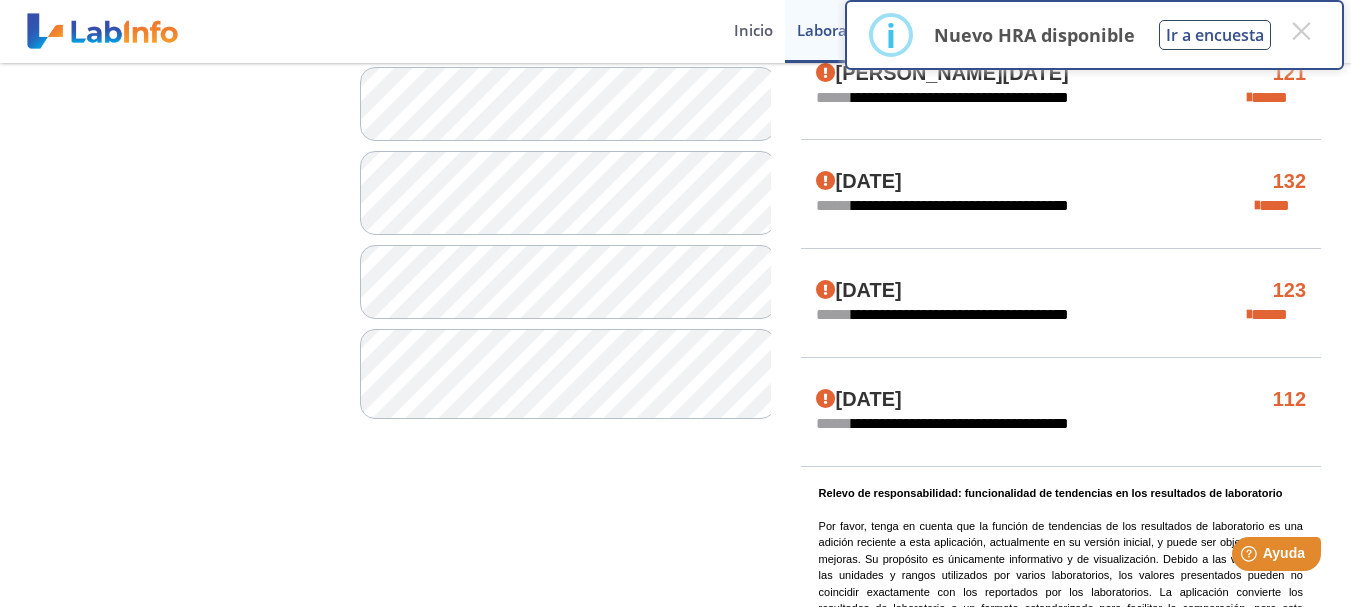 scroll, scrollTop: 1194, scrollLeft: 0, axis: vertical 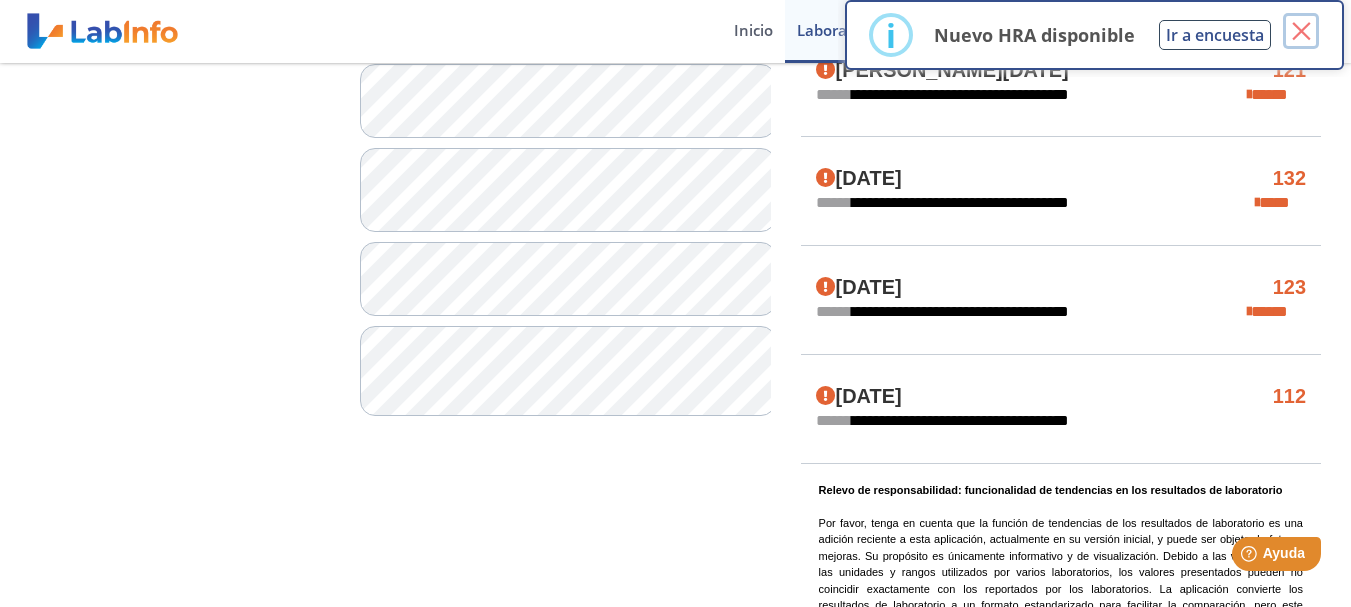 click on "×" at bounding box center (1301, 31) 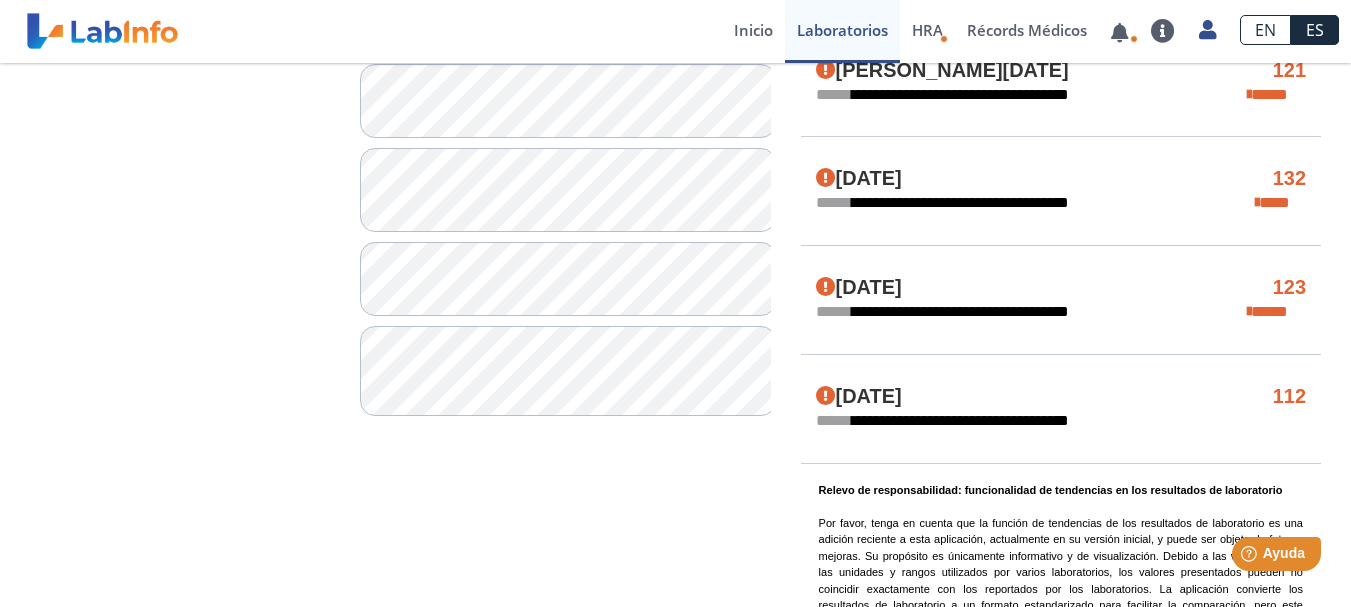 click on "**********" 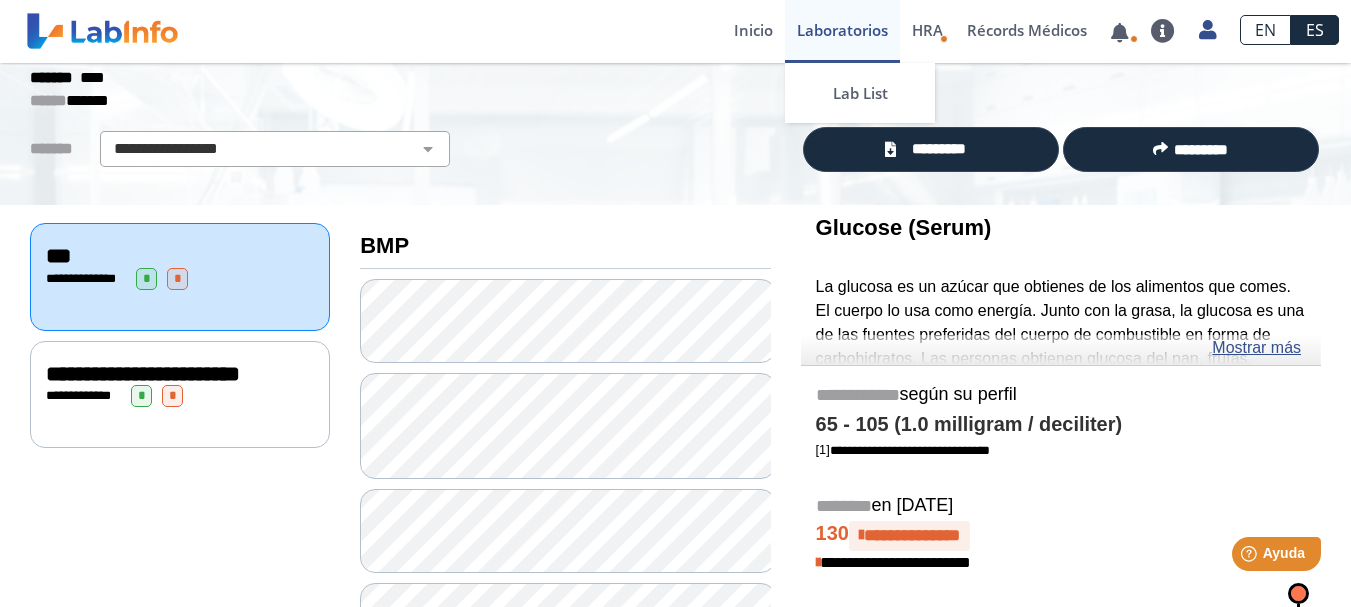scroll, scrollTop: 0, scrollLeft: 0, axis: both 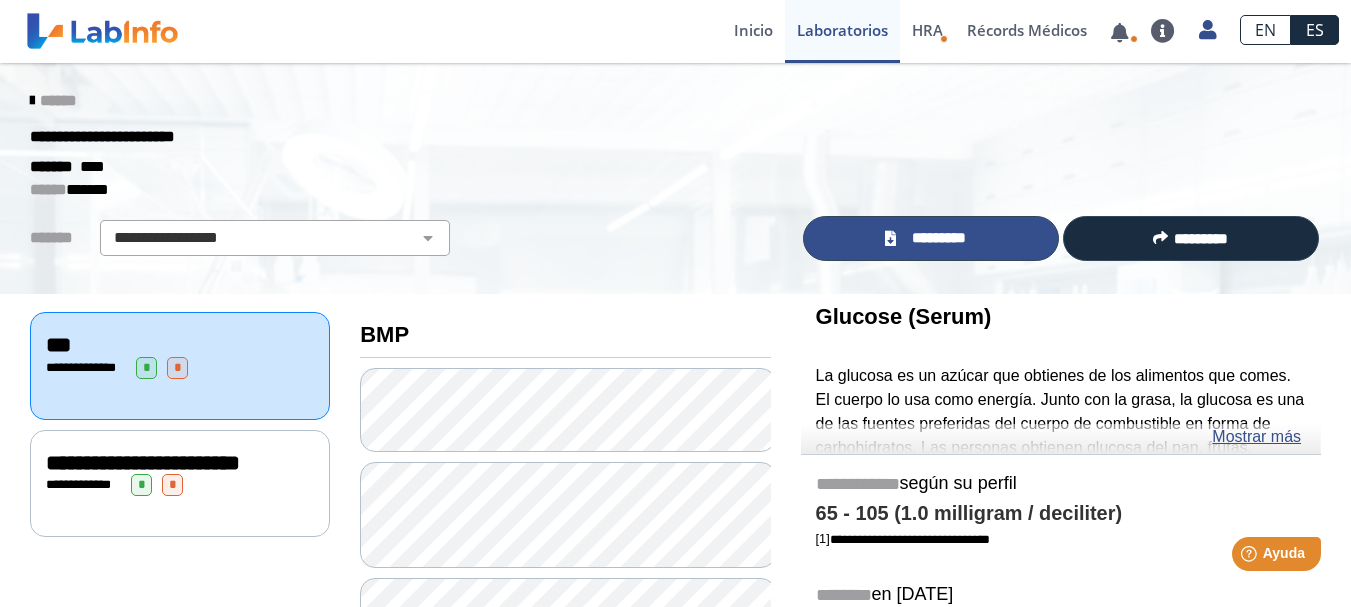 click on "*********" 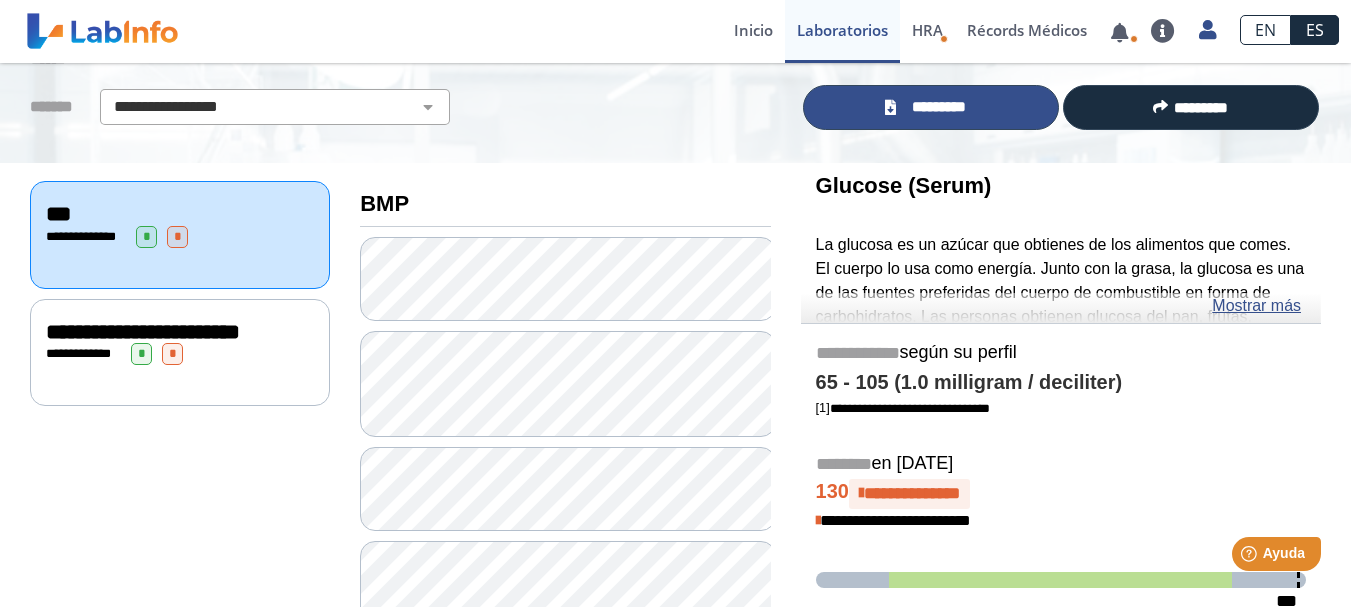 scroll, scrollTop: 130, scrollLeft: 0, axis: vertical 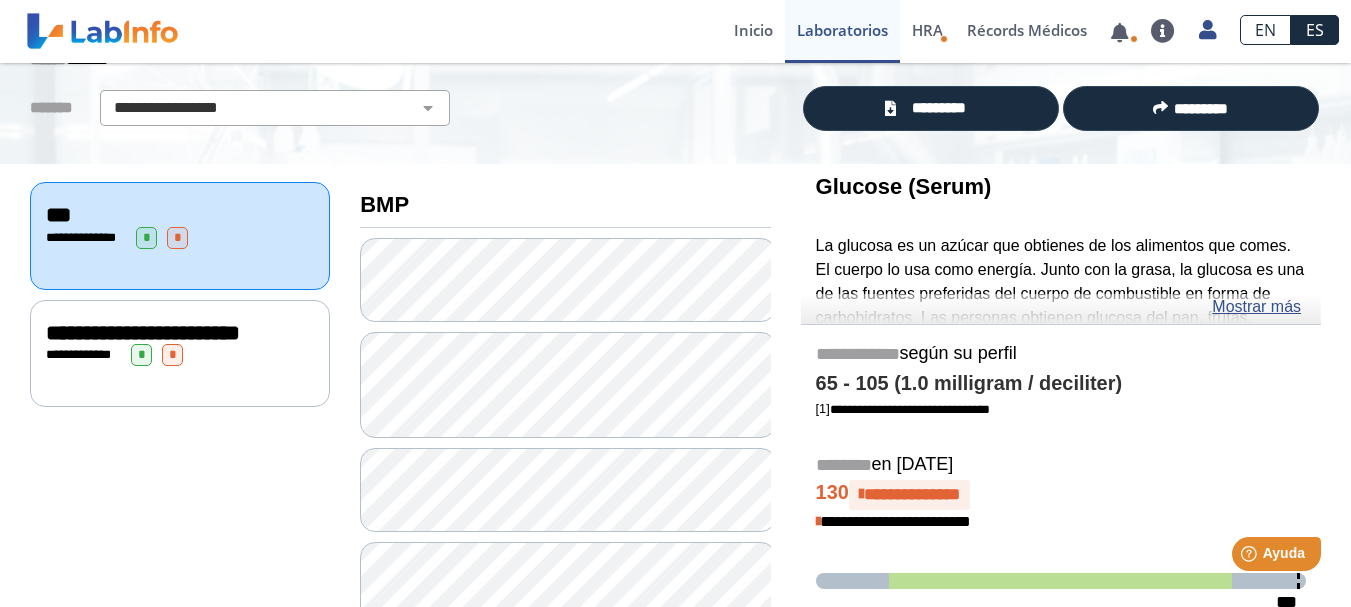 click on "**********" 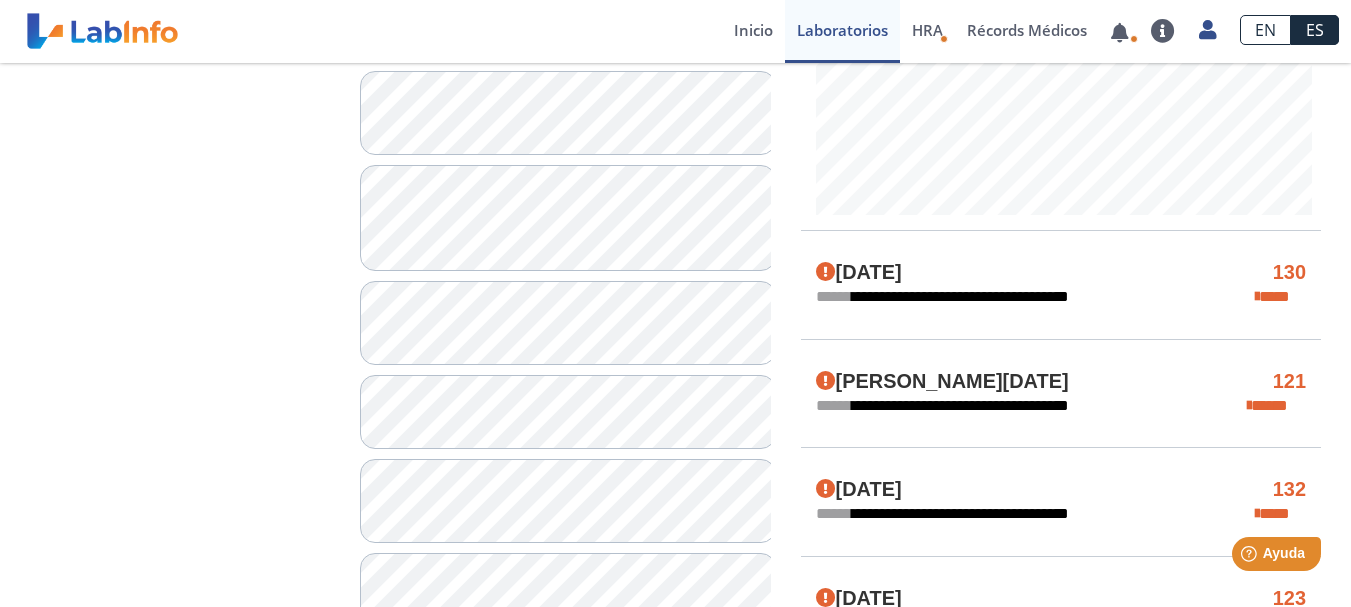 scroll, scrollTop: 889, scrollLeft: 0, axis: vertical 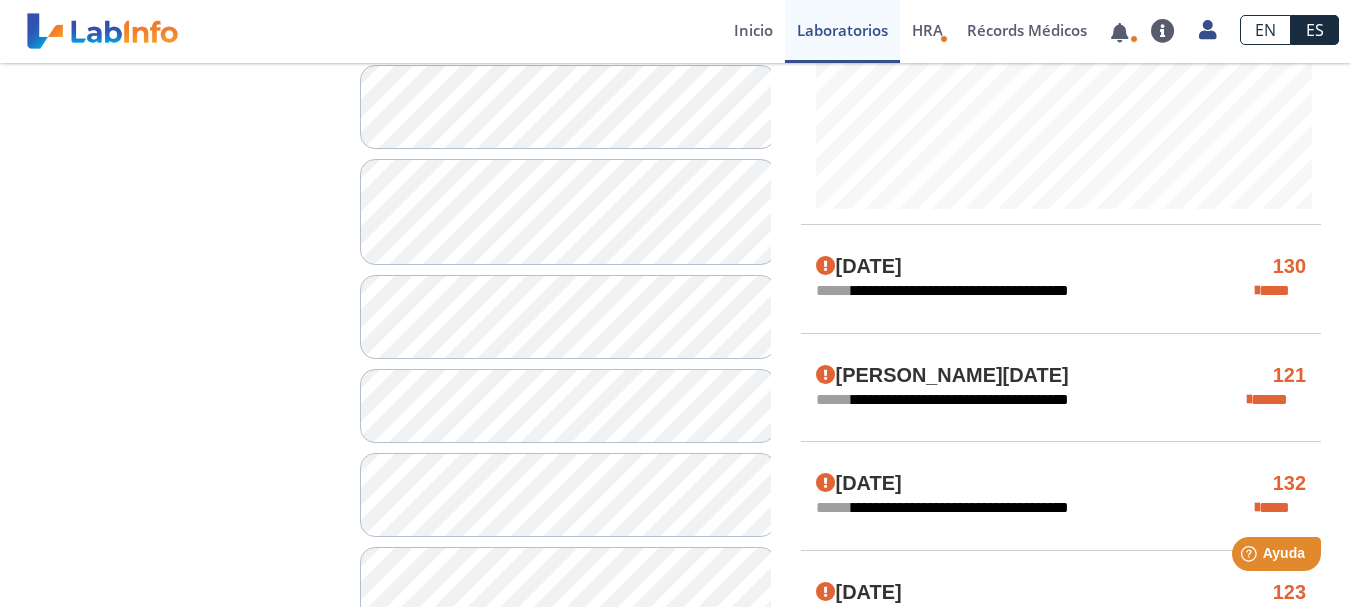 click on "Jan 28, 2025   121" 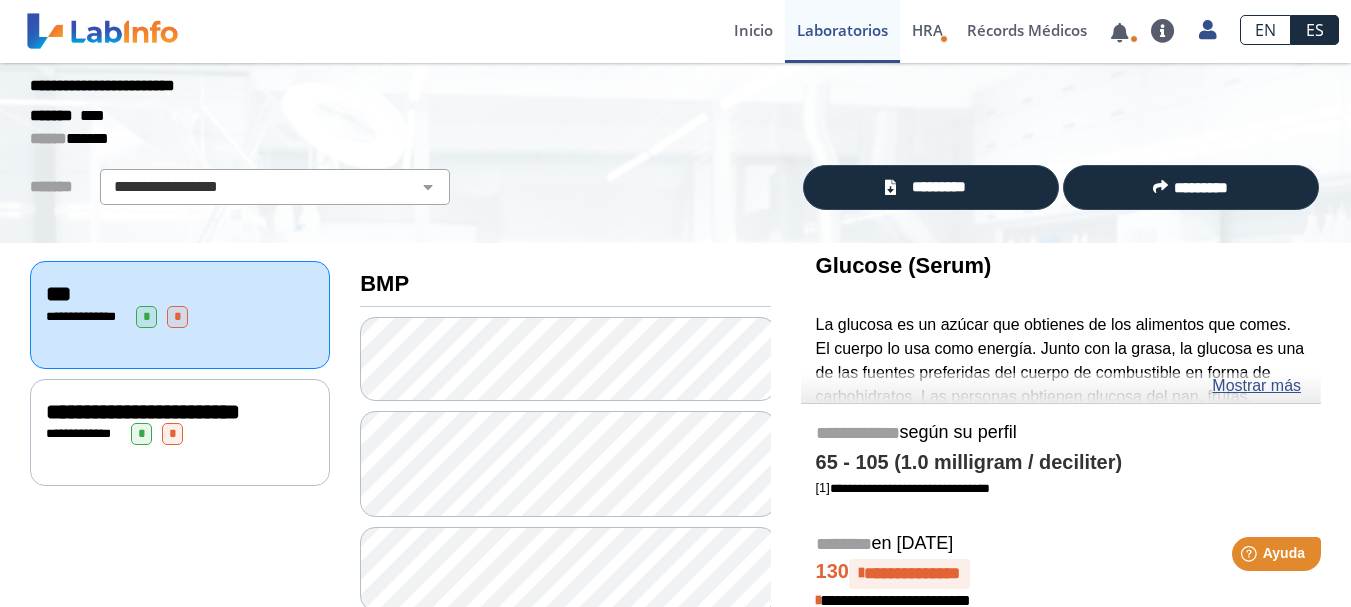 scroll, scrollTop: 0, scrollLeft: 0, axis: both 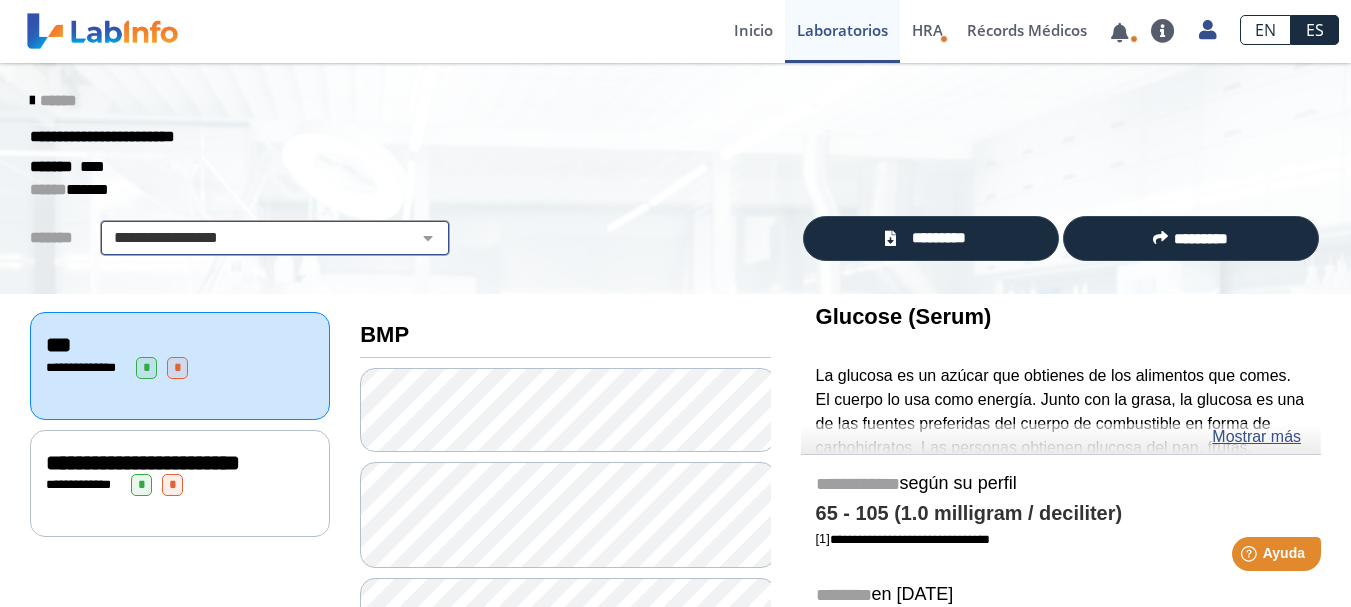 click on "**********" 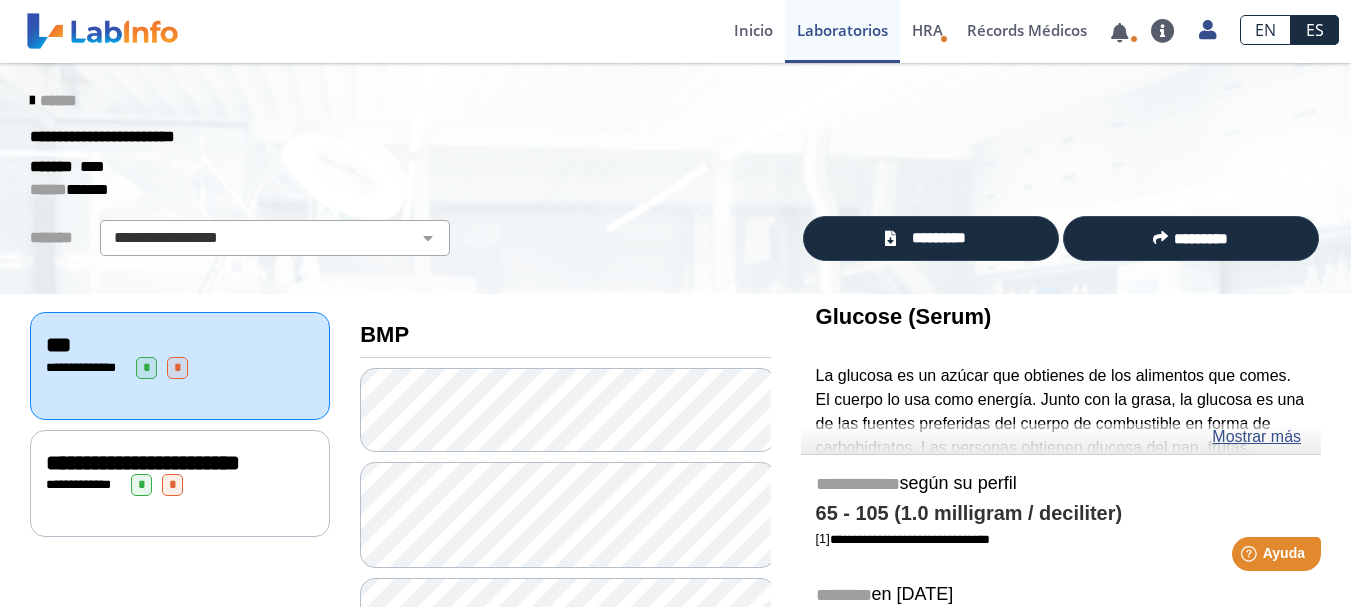 click on "**********" 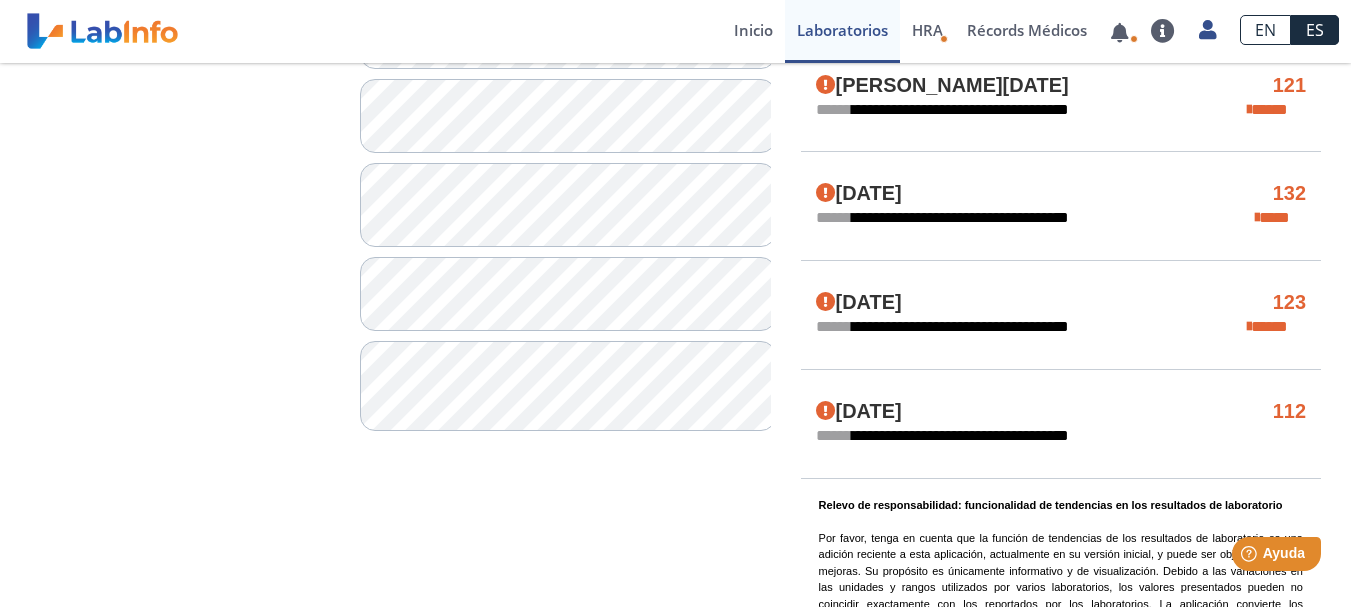 scroll, scrollTop: 1182, scrollLeft: 0, axis: vertical 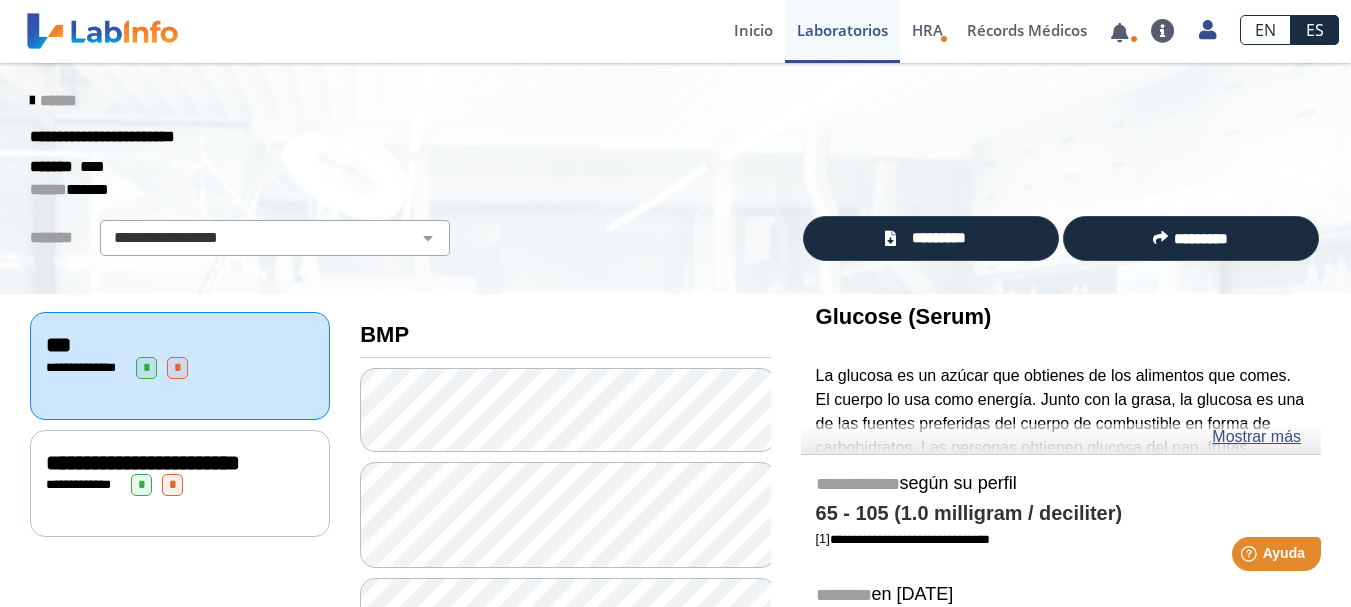 click at bounding box center (1207, 29) 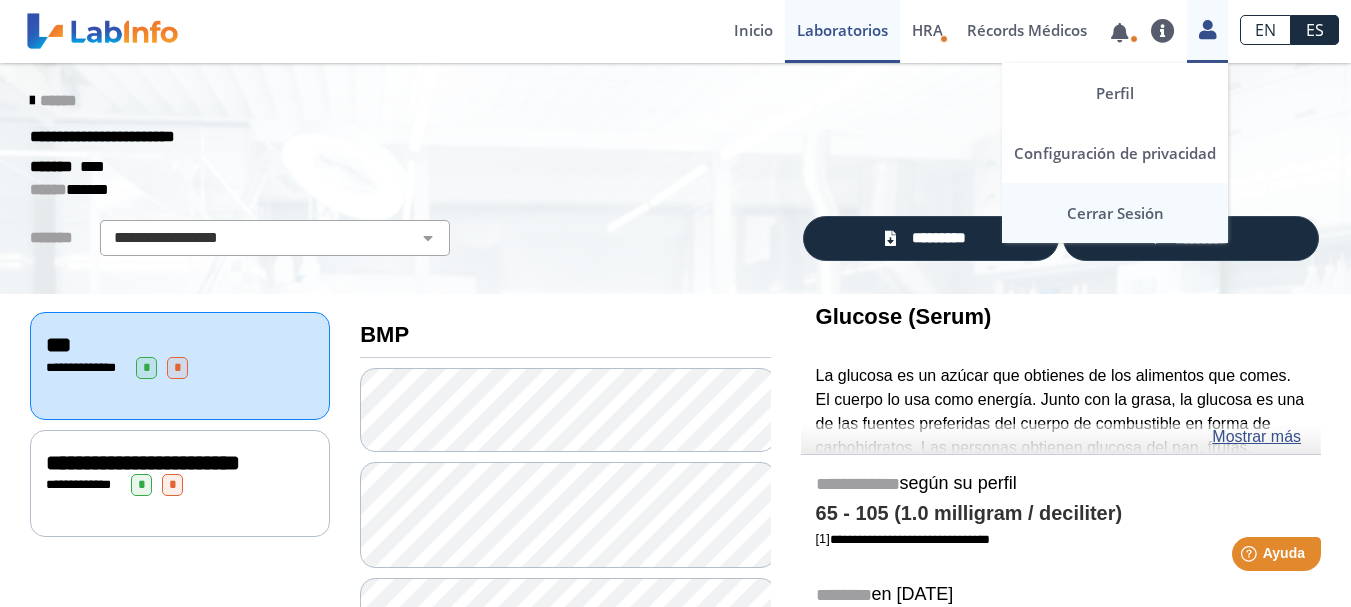 click on "Cerrar Sesión" at bounding box center [1115, 213] 